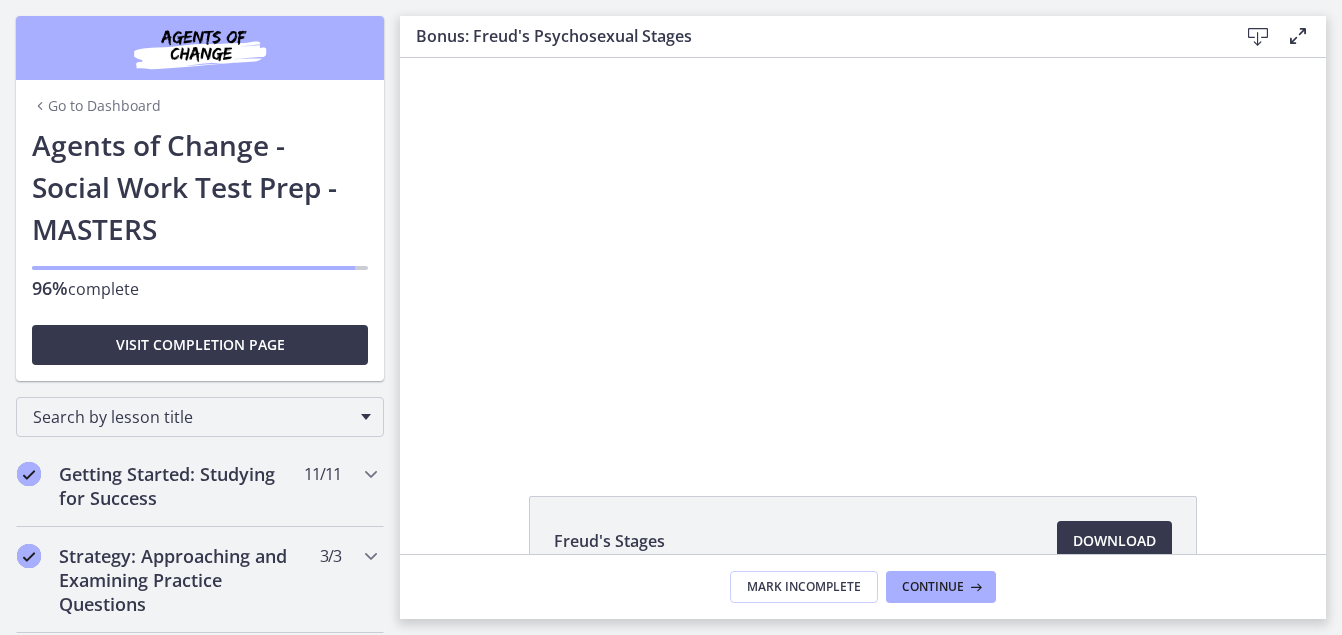 scroll, scrollTop: 0, scrollLeft: 0, axis: both 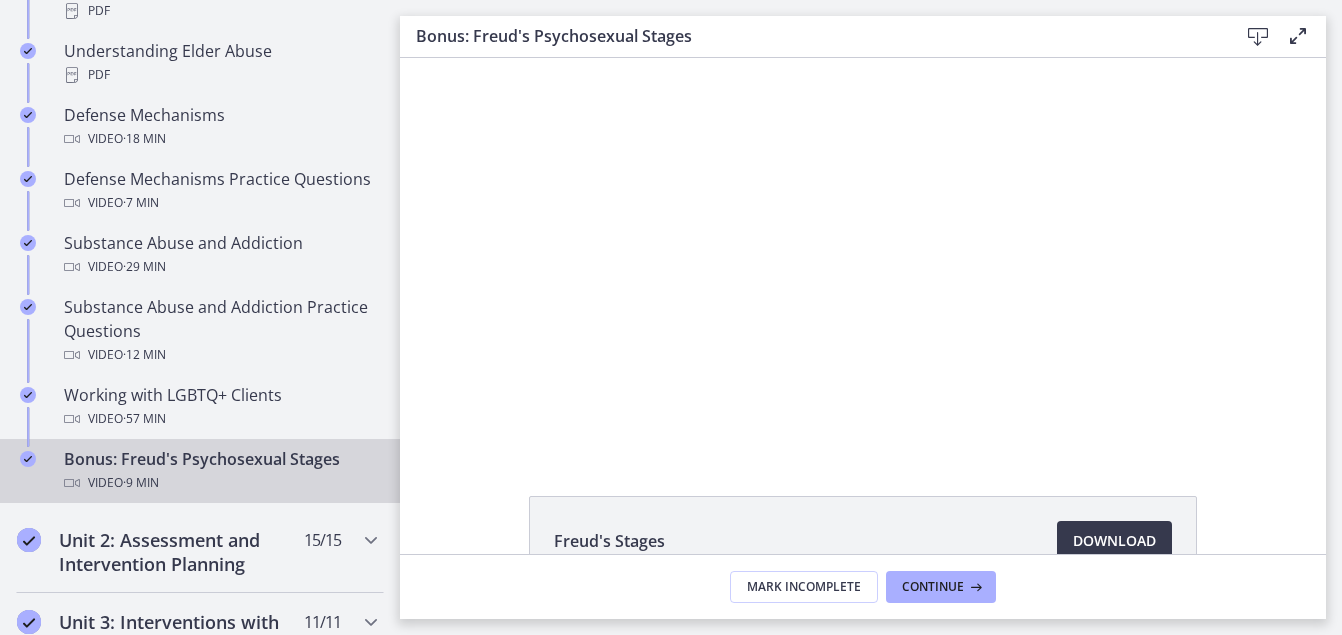 drag, startPoint x: 1620, startPoint y: 92, endPoint x: 1268, endPoint y: 96, distance: 352.02274 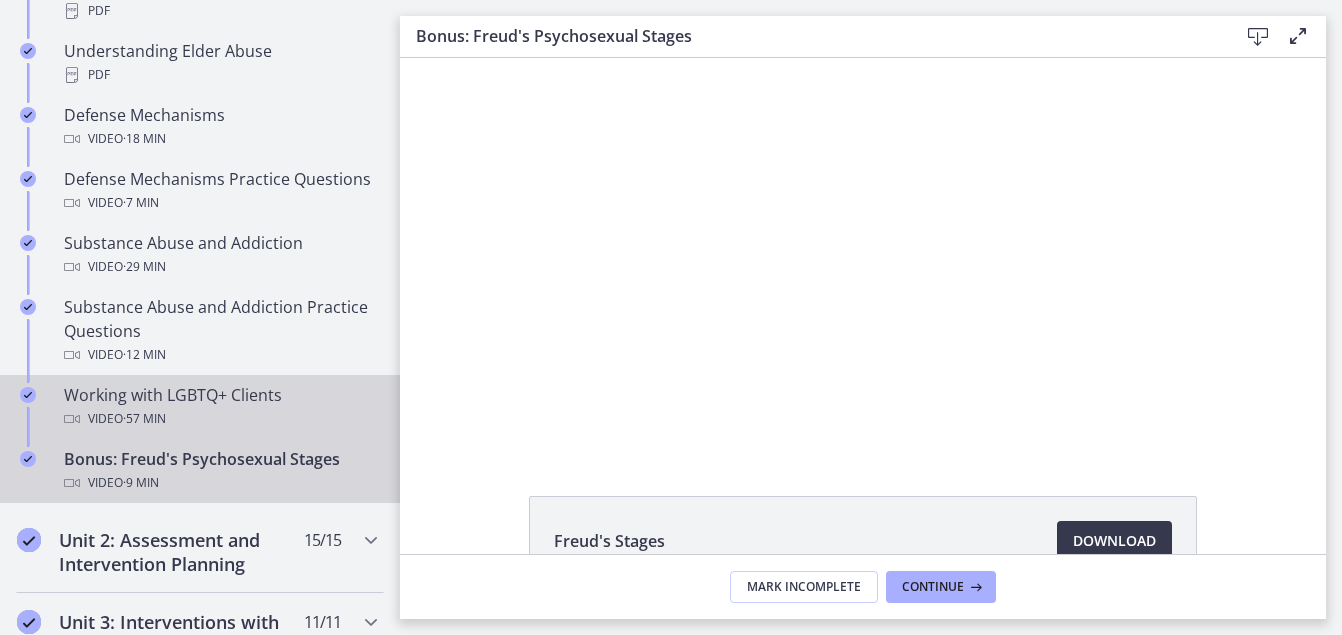 click on "Video
·  57 min" at bounding box center [220, 419] 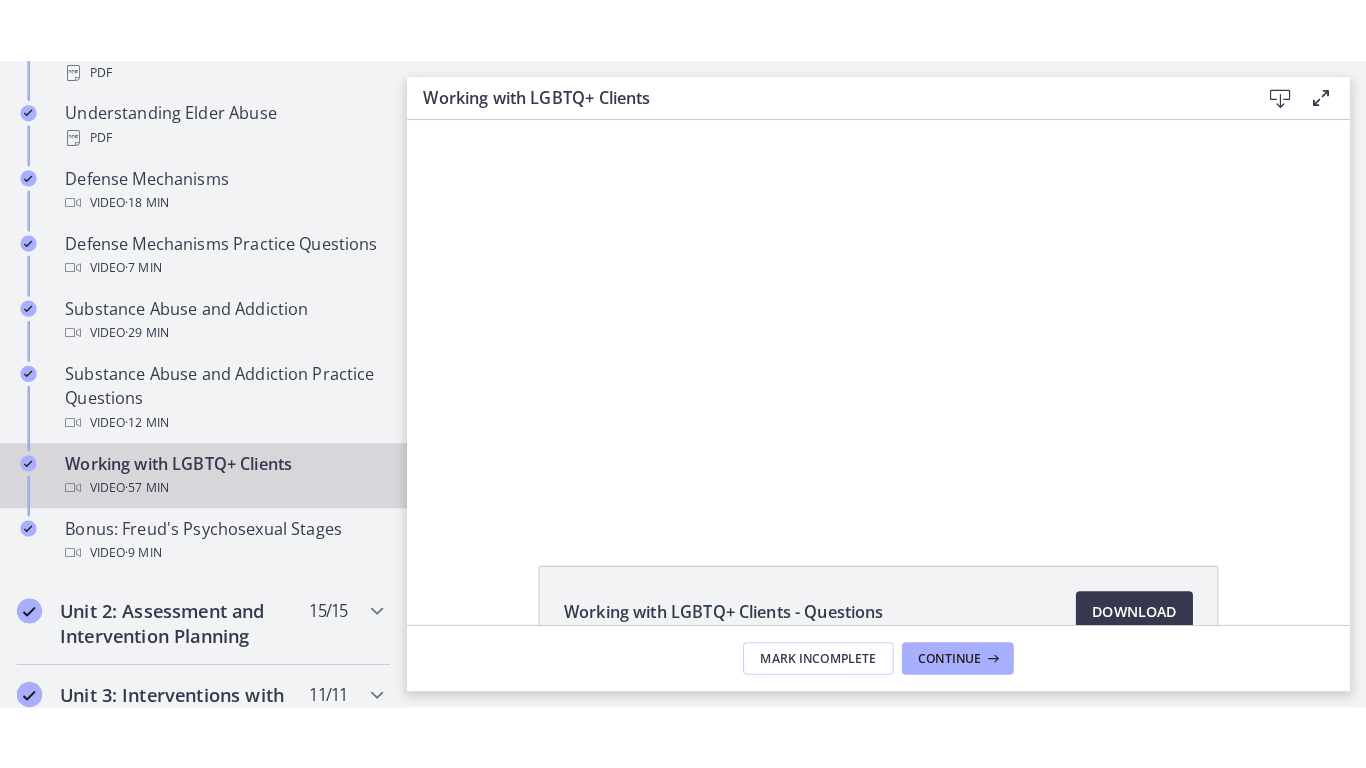 scroll, scrollTop: 0, scrollLeft: 0, axis: both 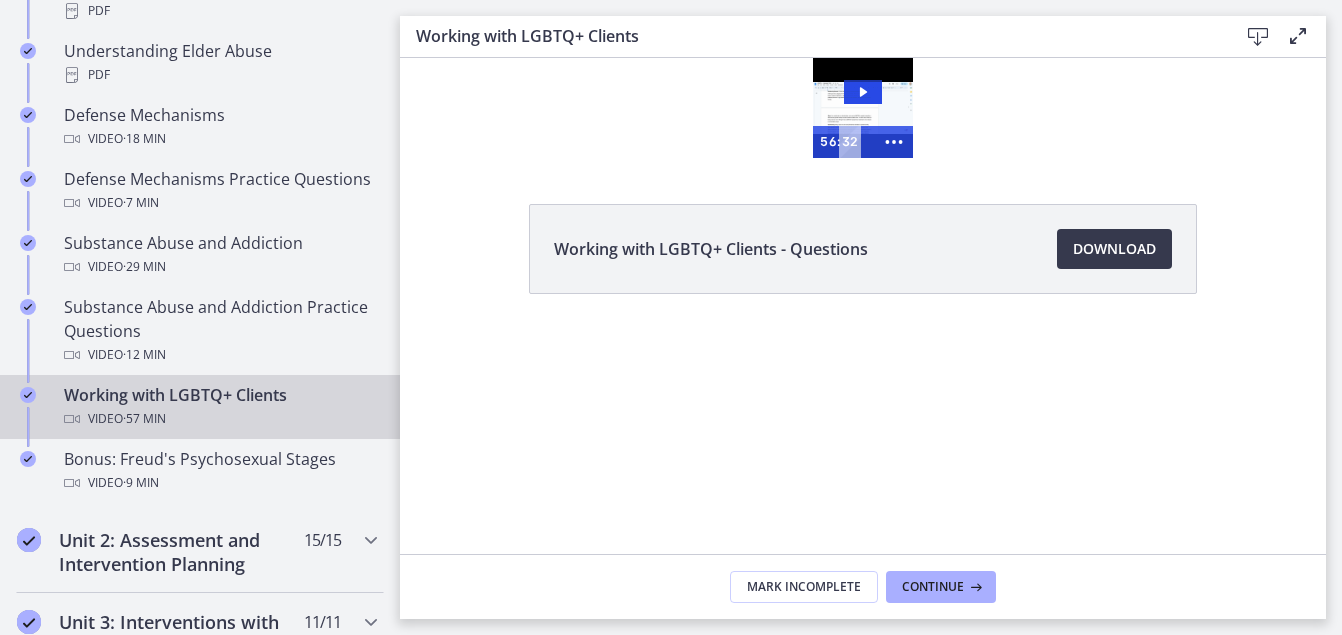 click at bounding box center [1298, 36] 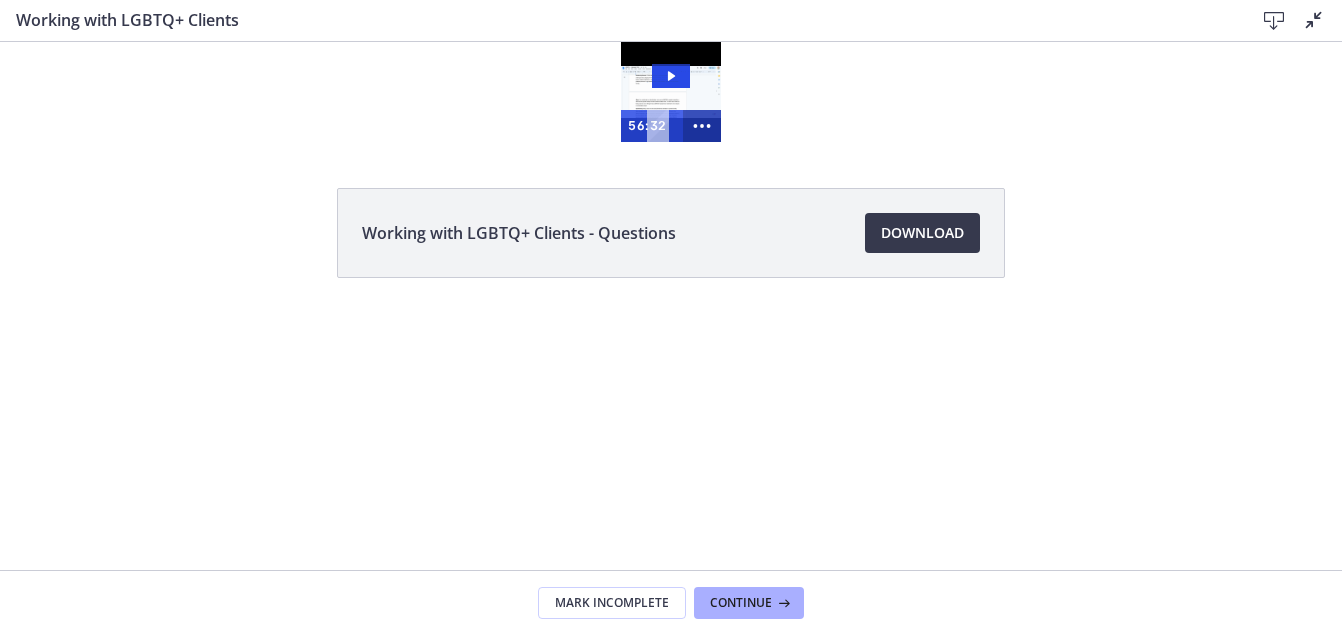 click 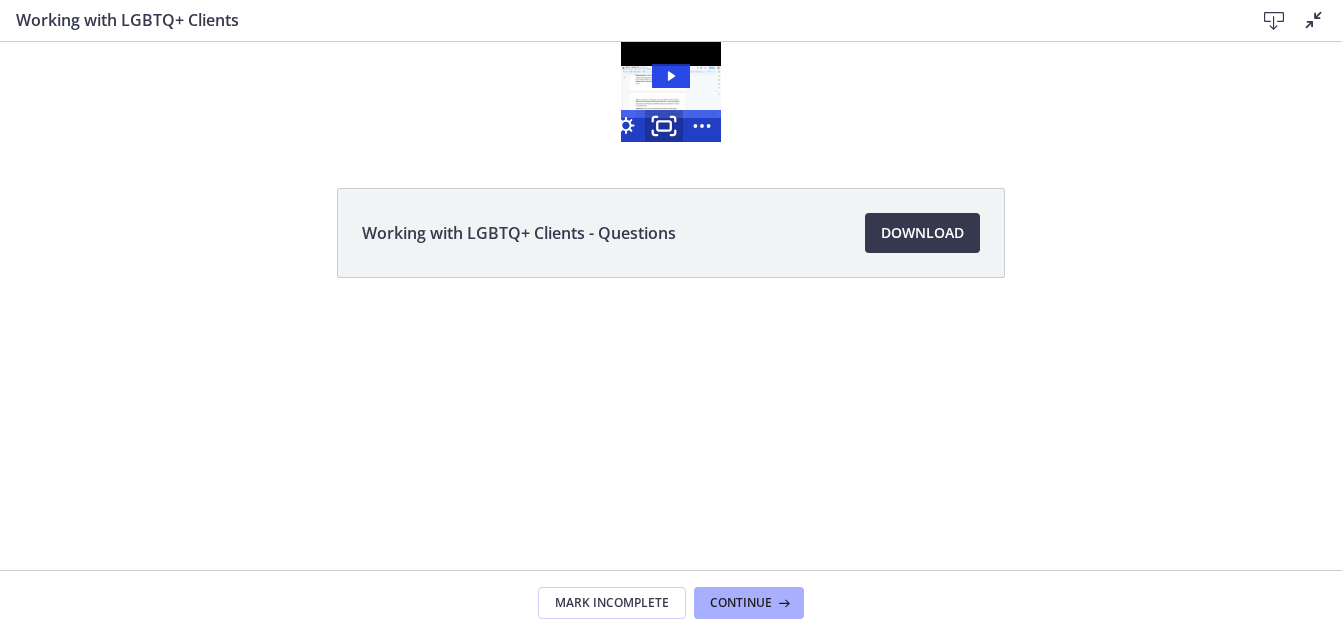 click 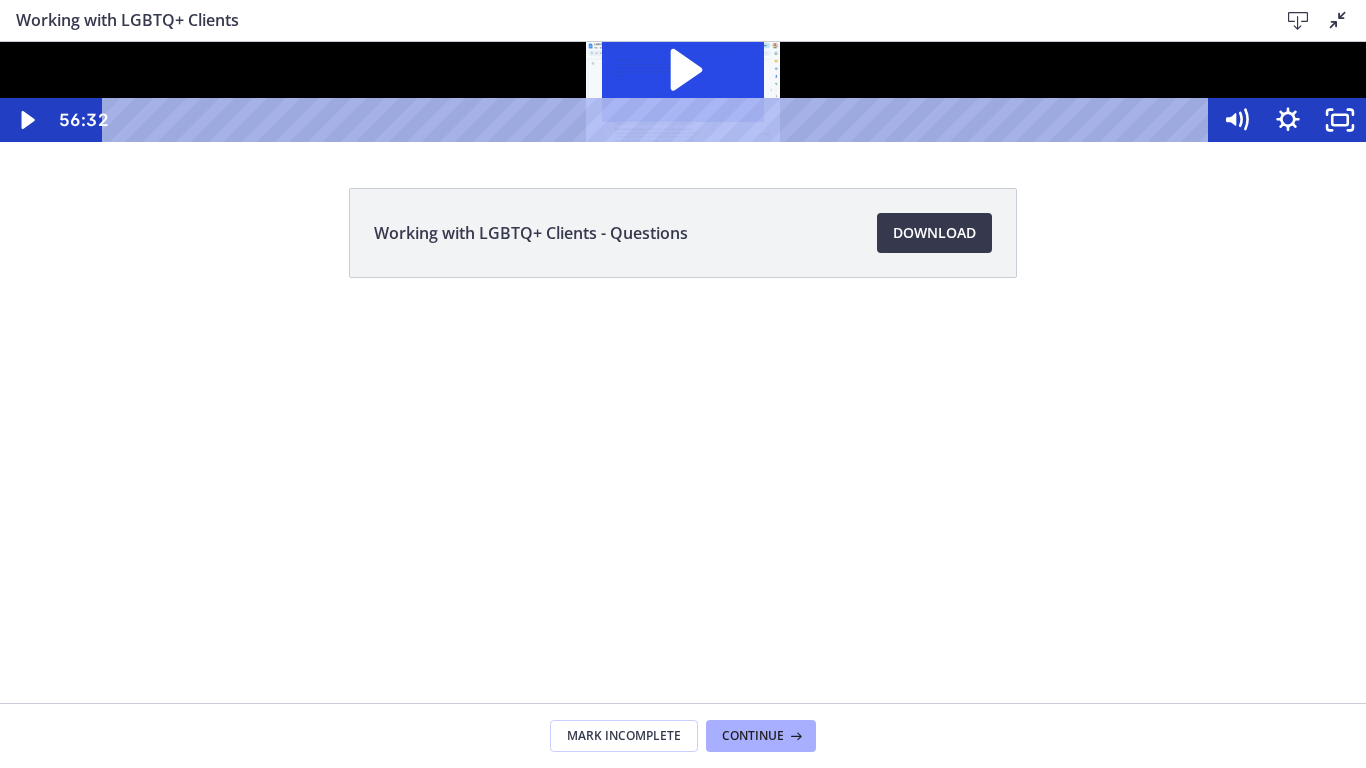 click at bounding box center [683, 92] 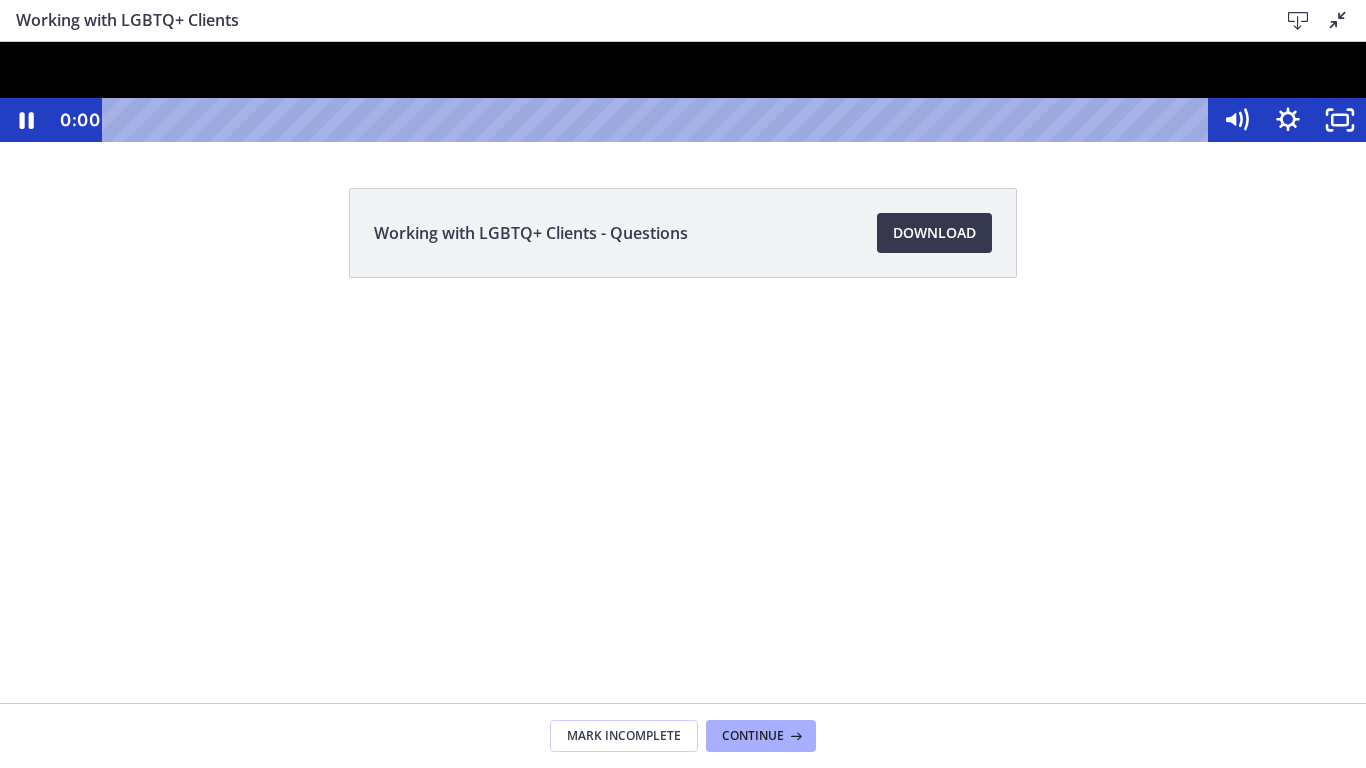 click at bounding box center [683, 92] 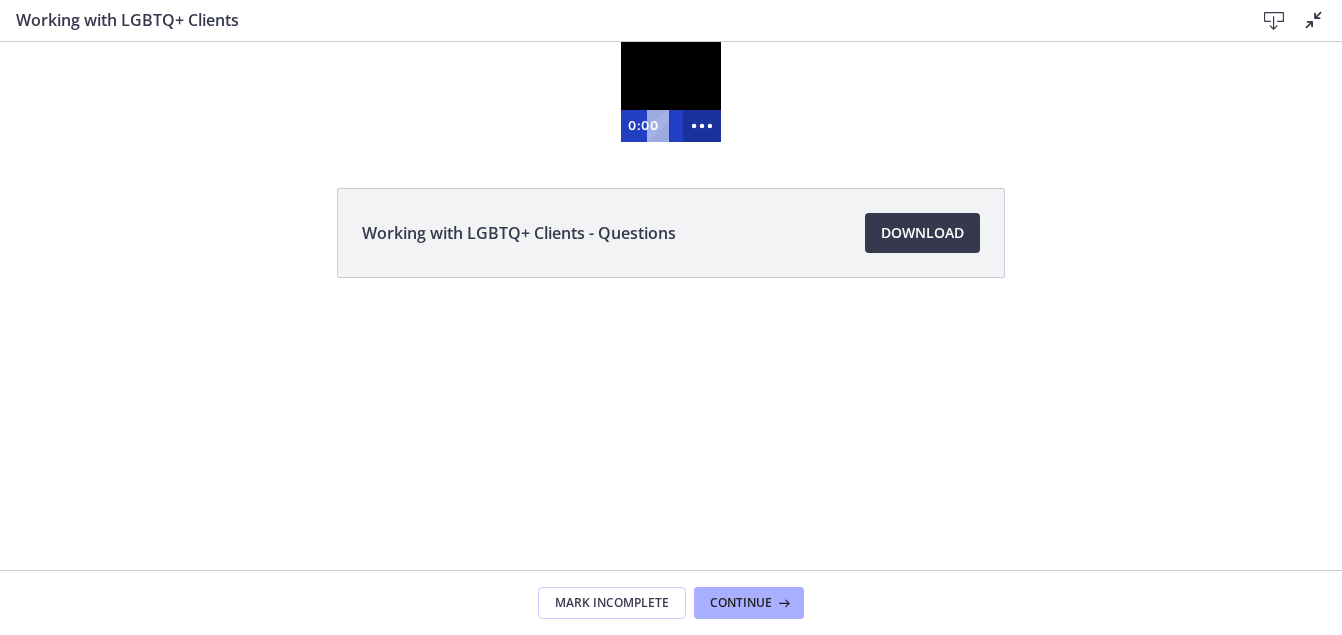 click 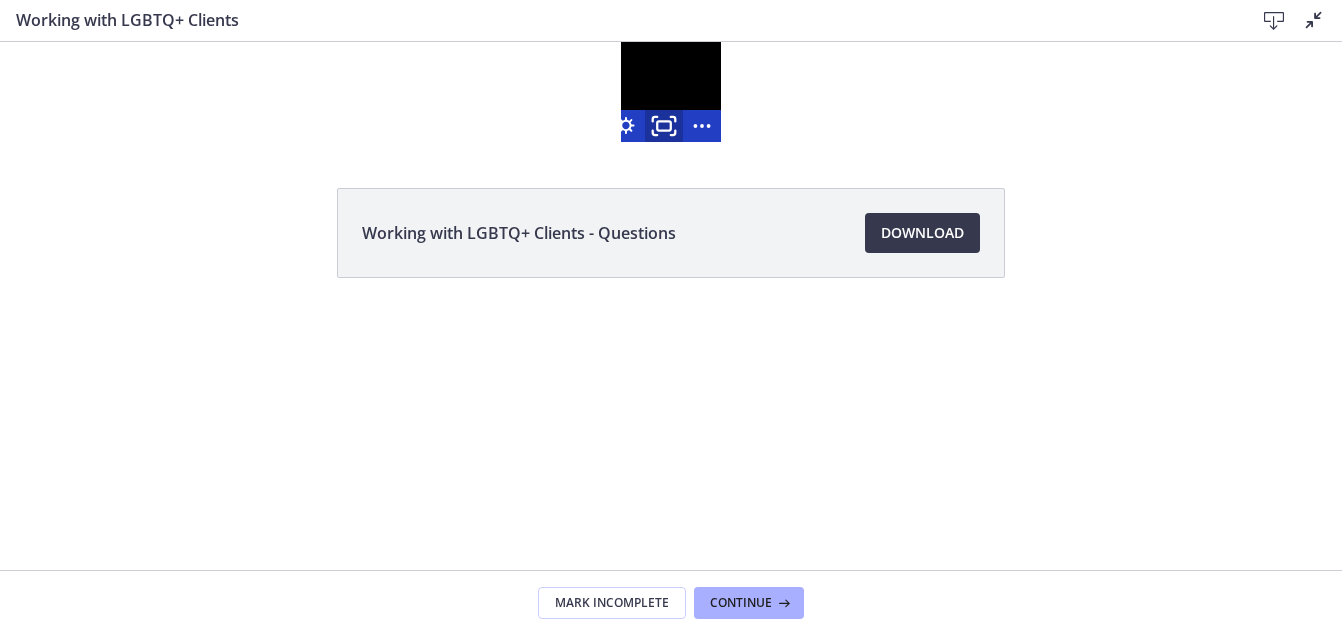 click 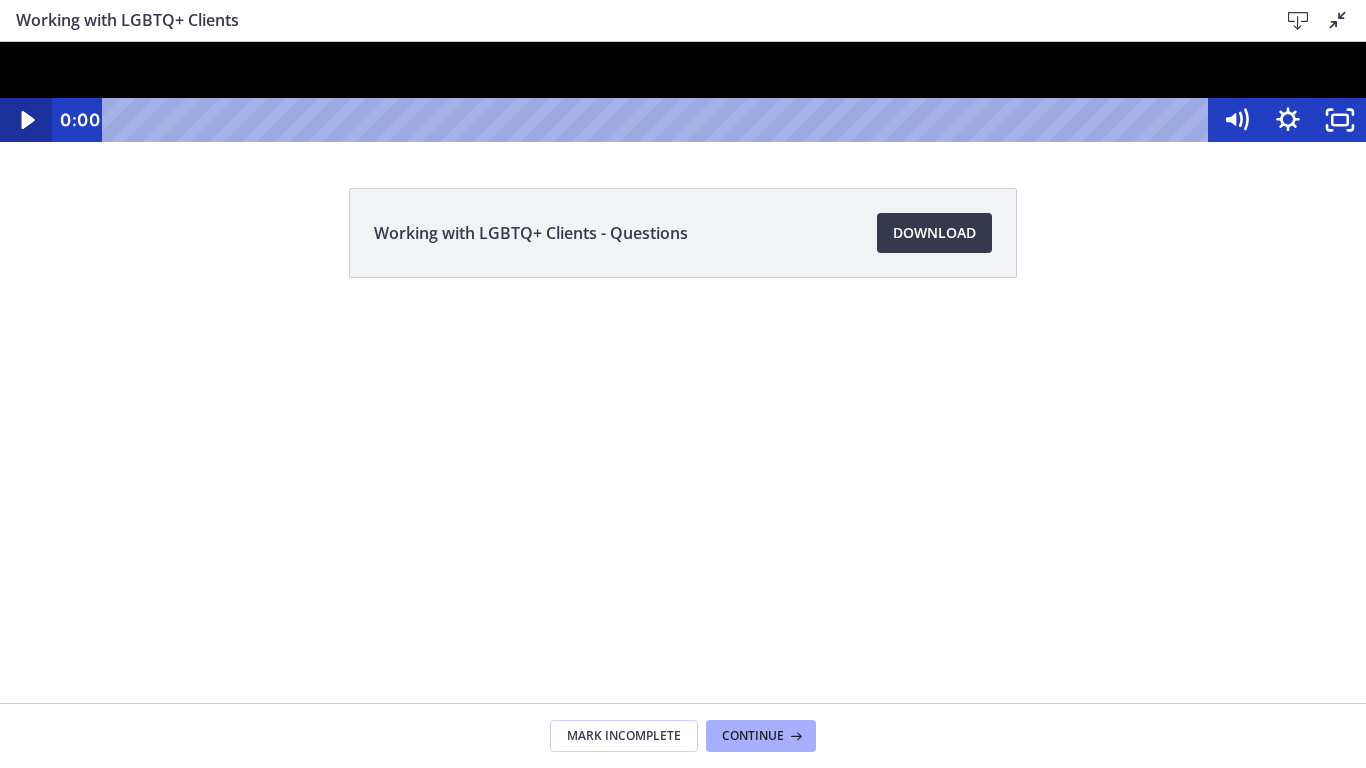 click 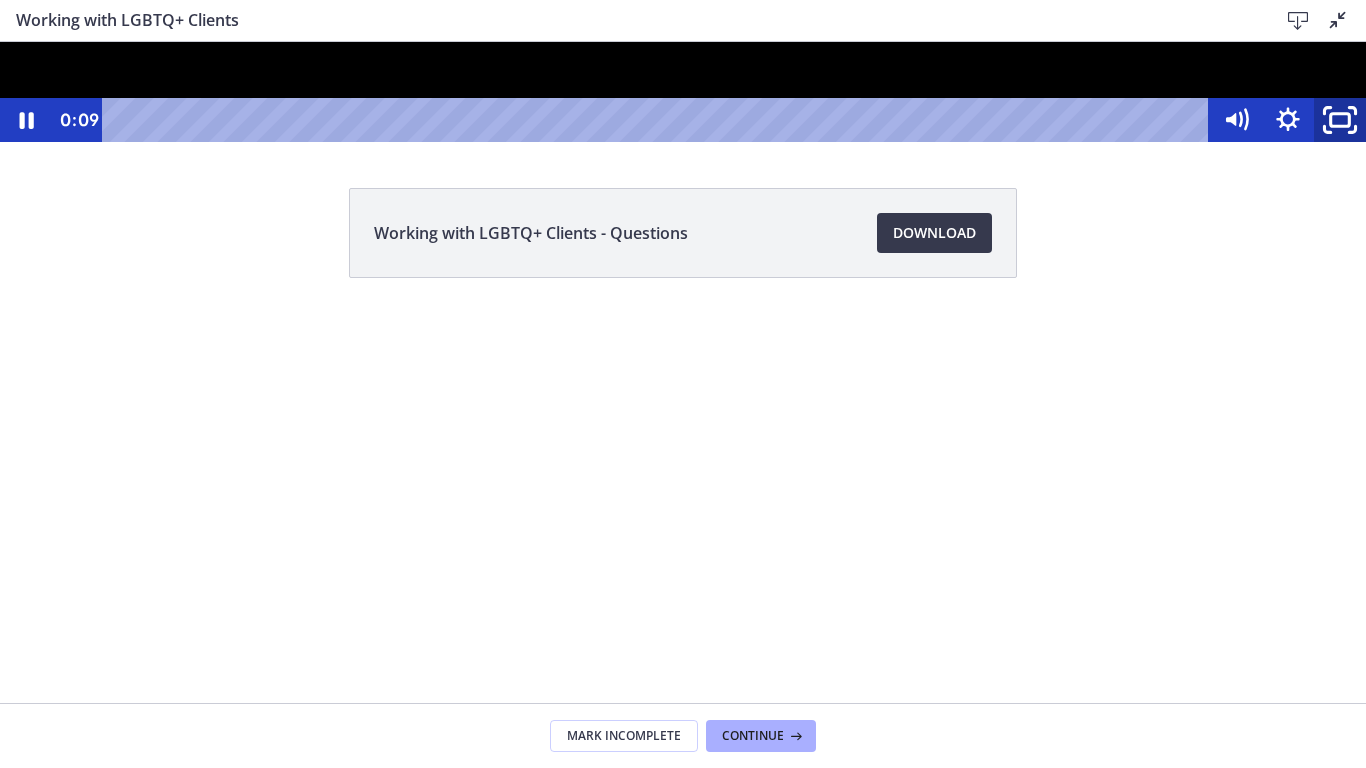 click 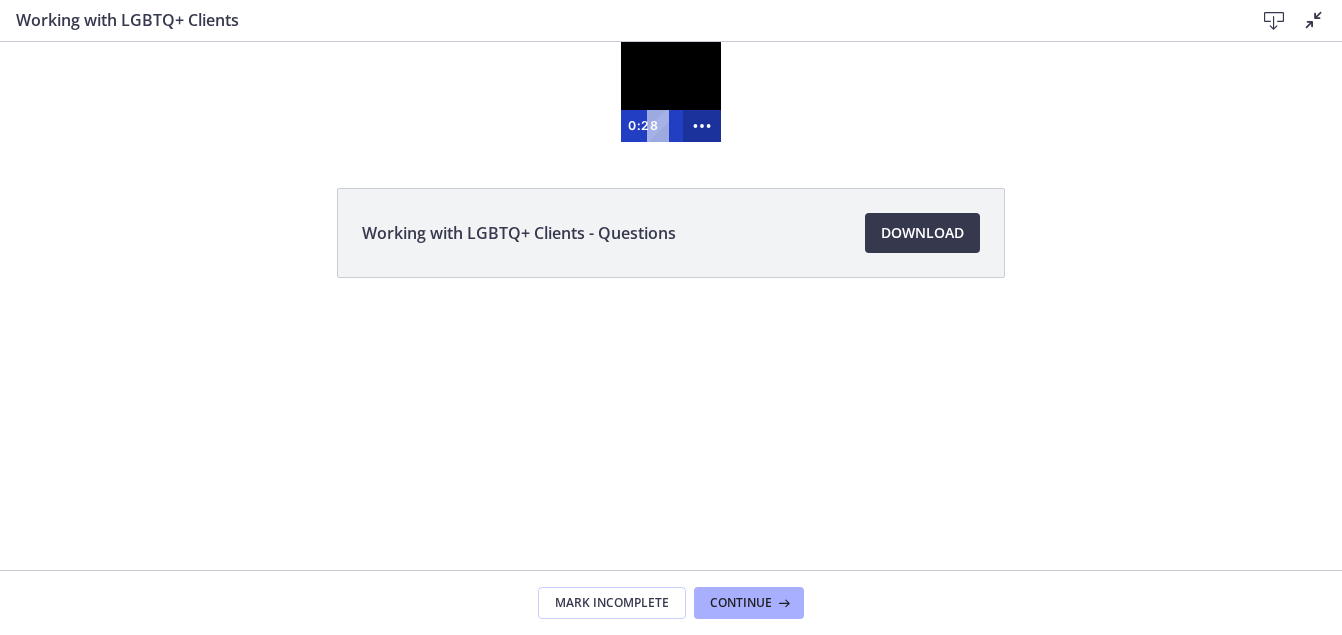 click 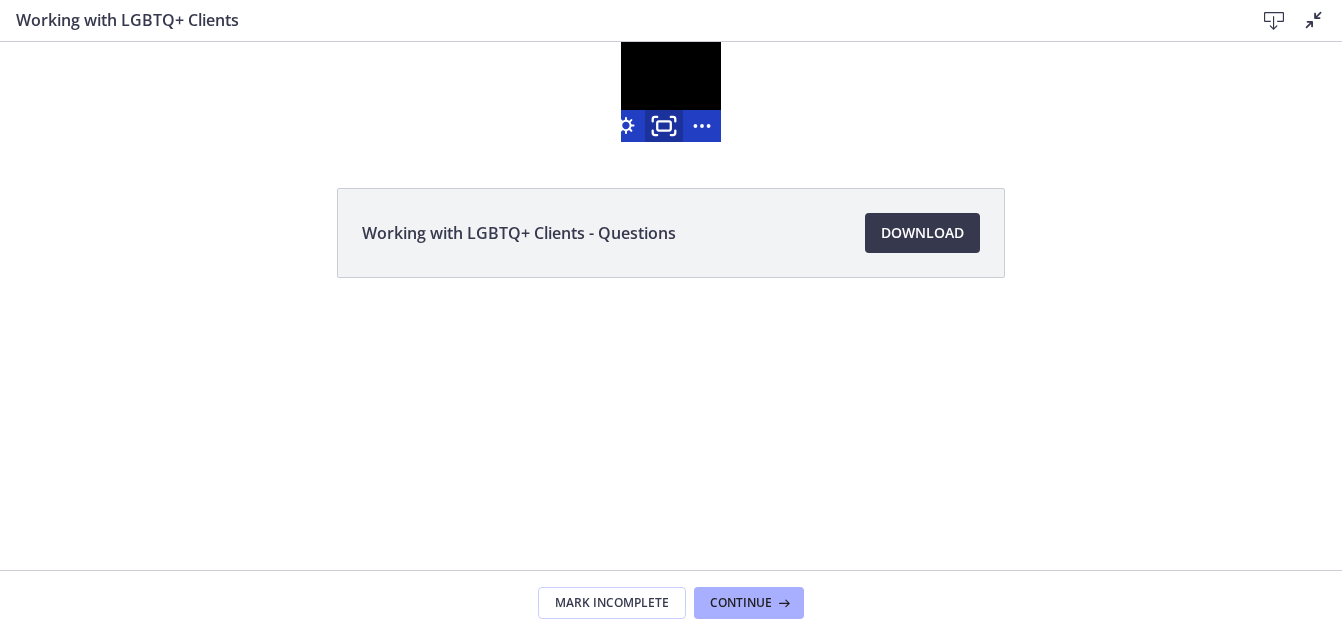 click 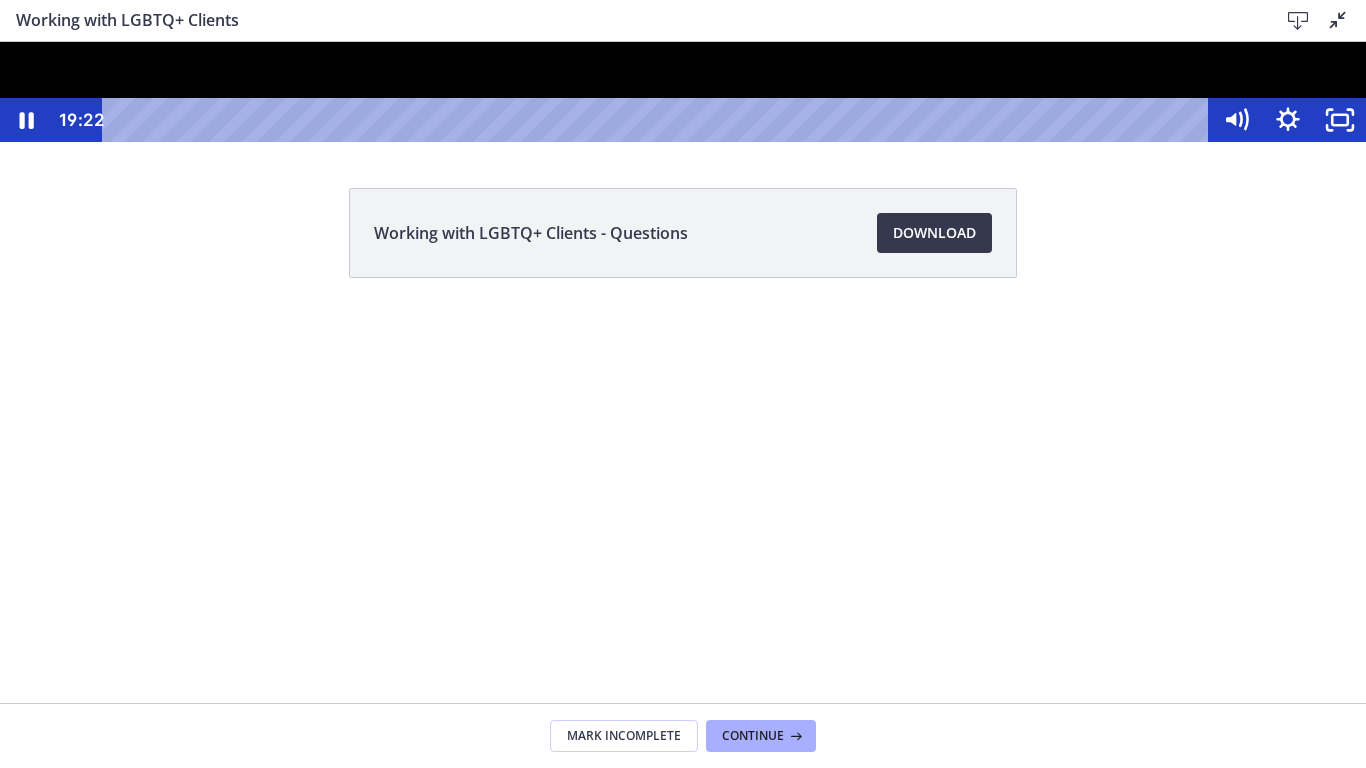 click at bounding box center (683, 92) 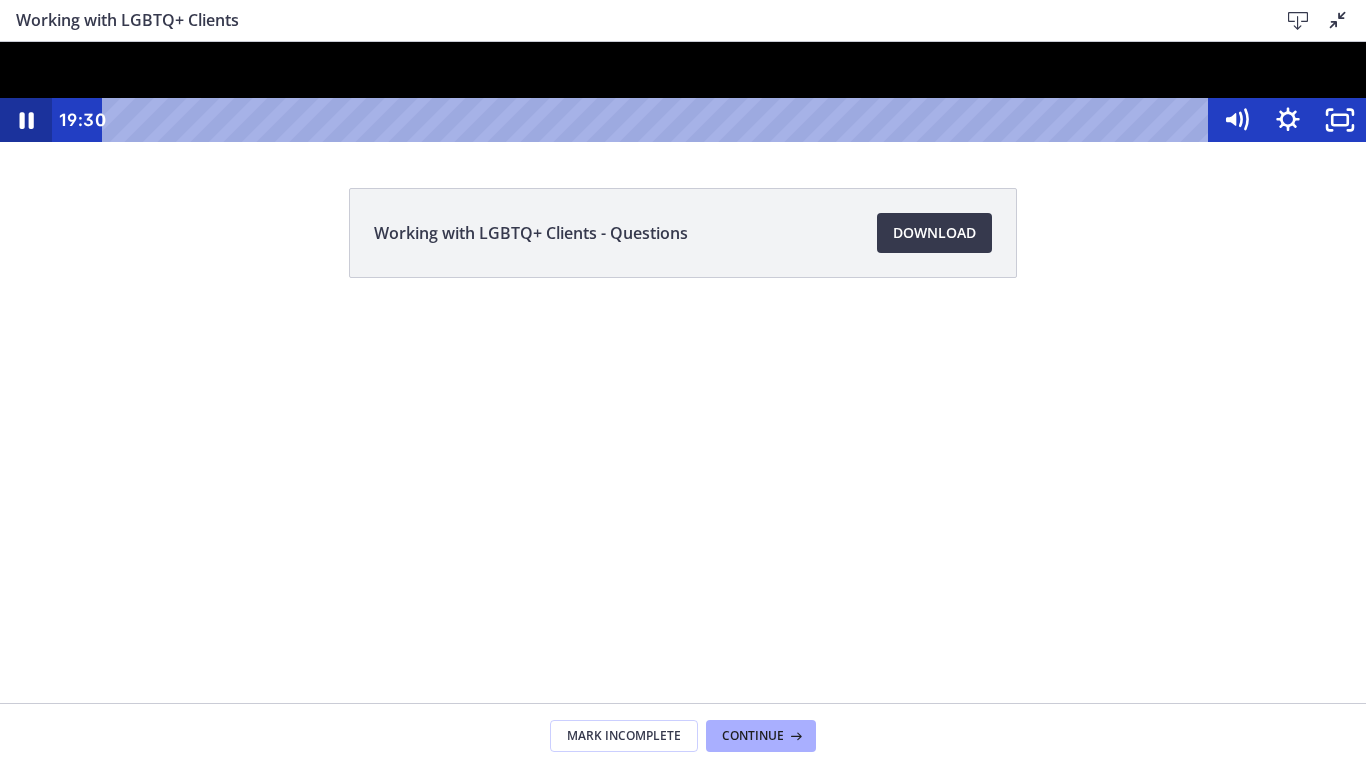 click 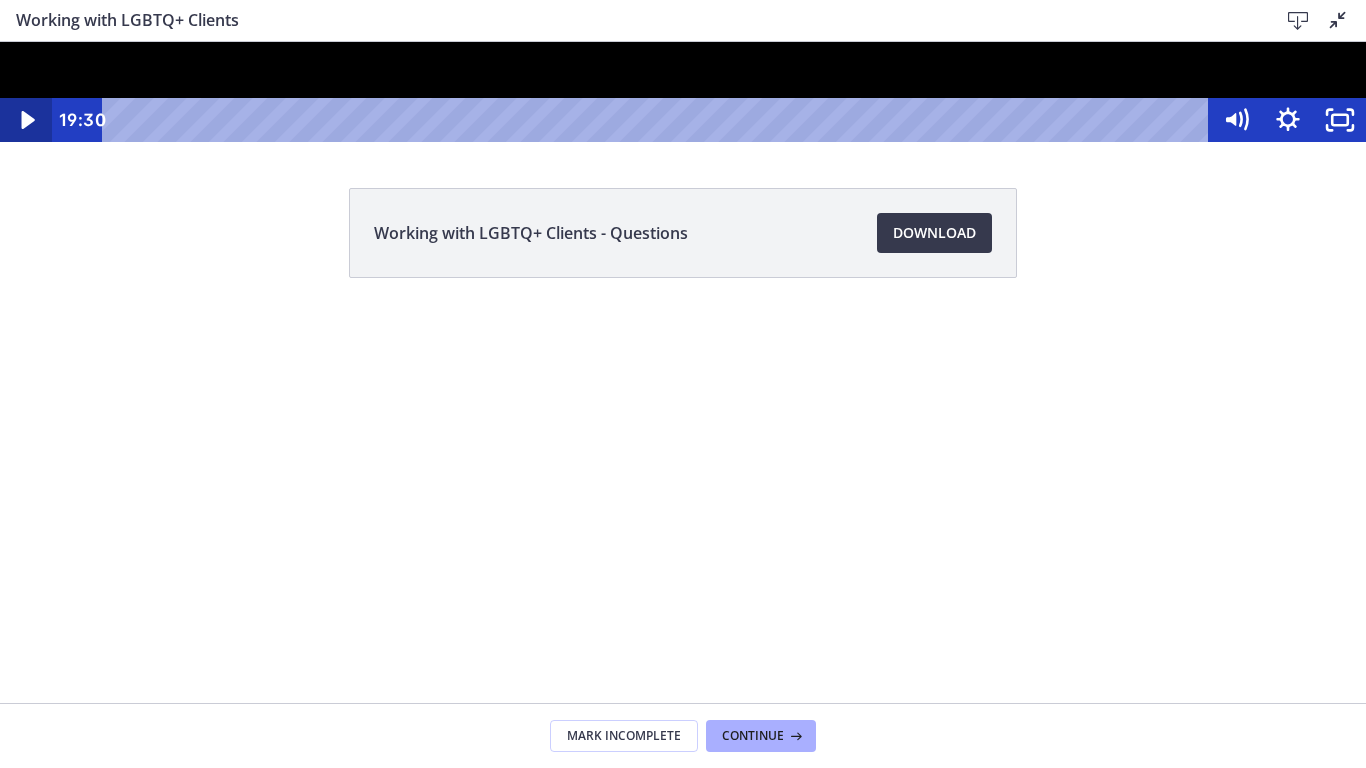 click 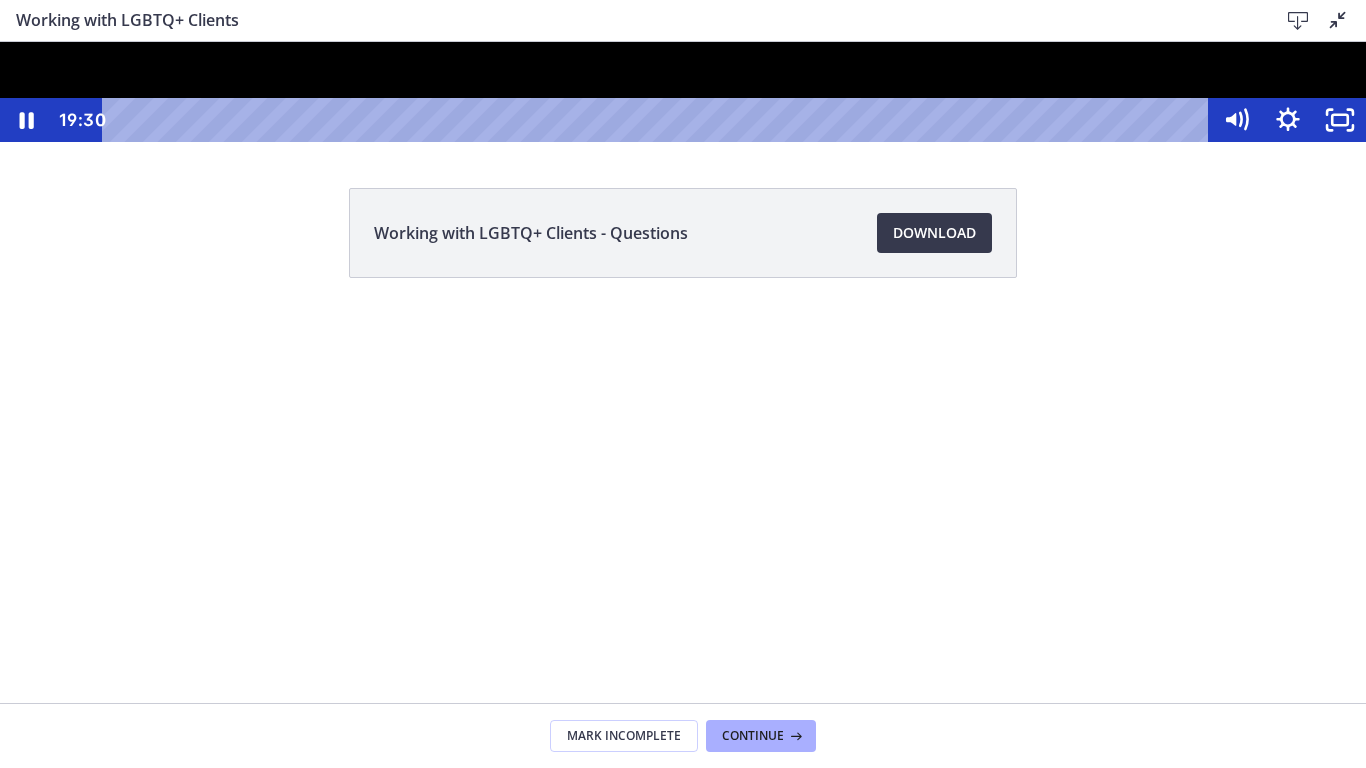 click at bounding box center [683, 92] 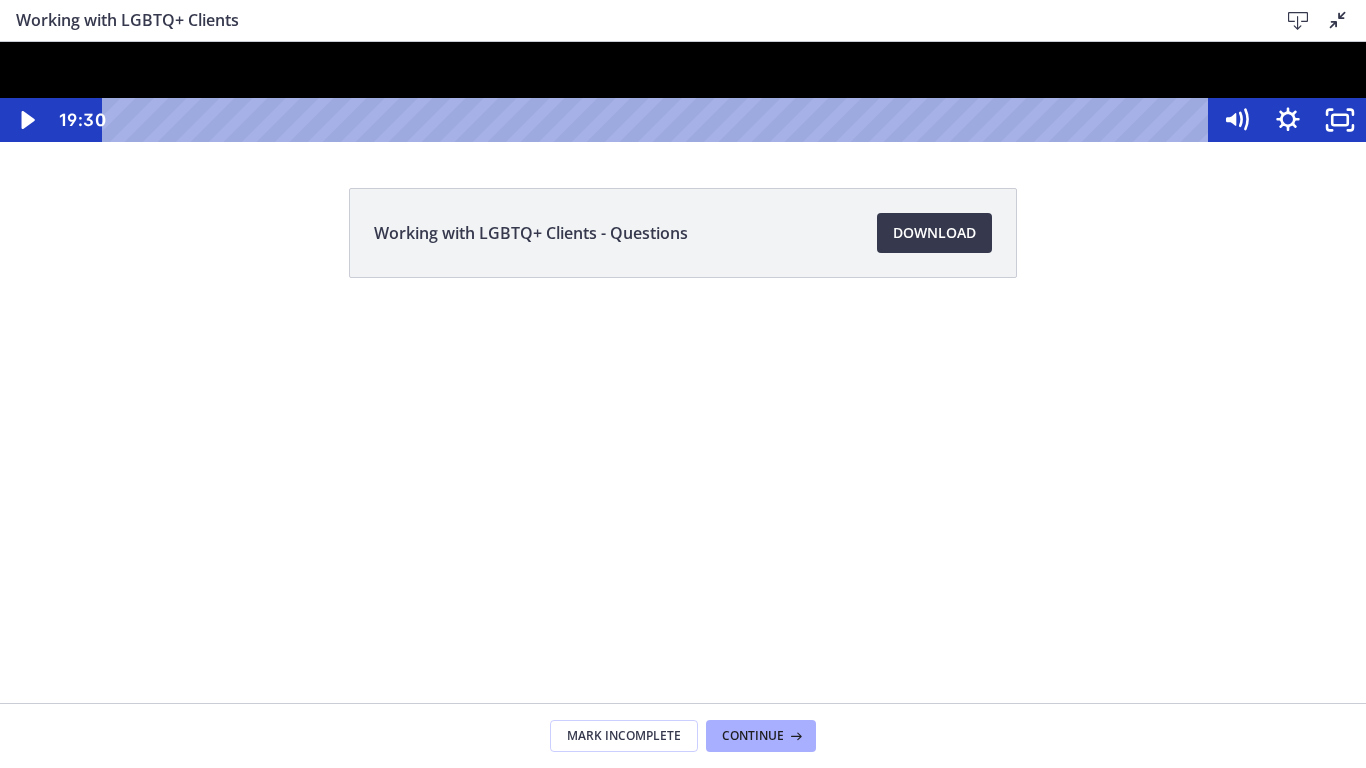 click at bounding box center [683, 92] 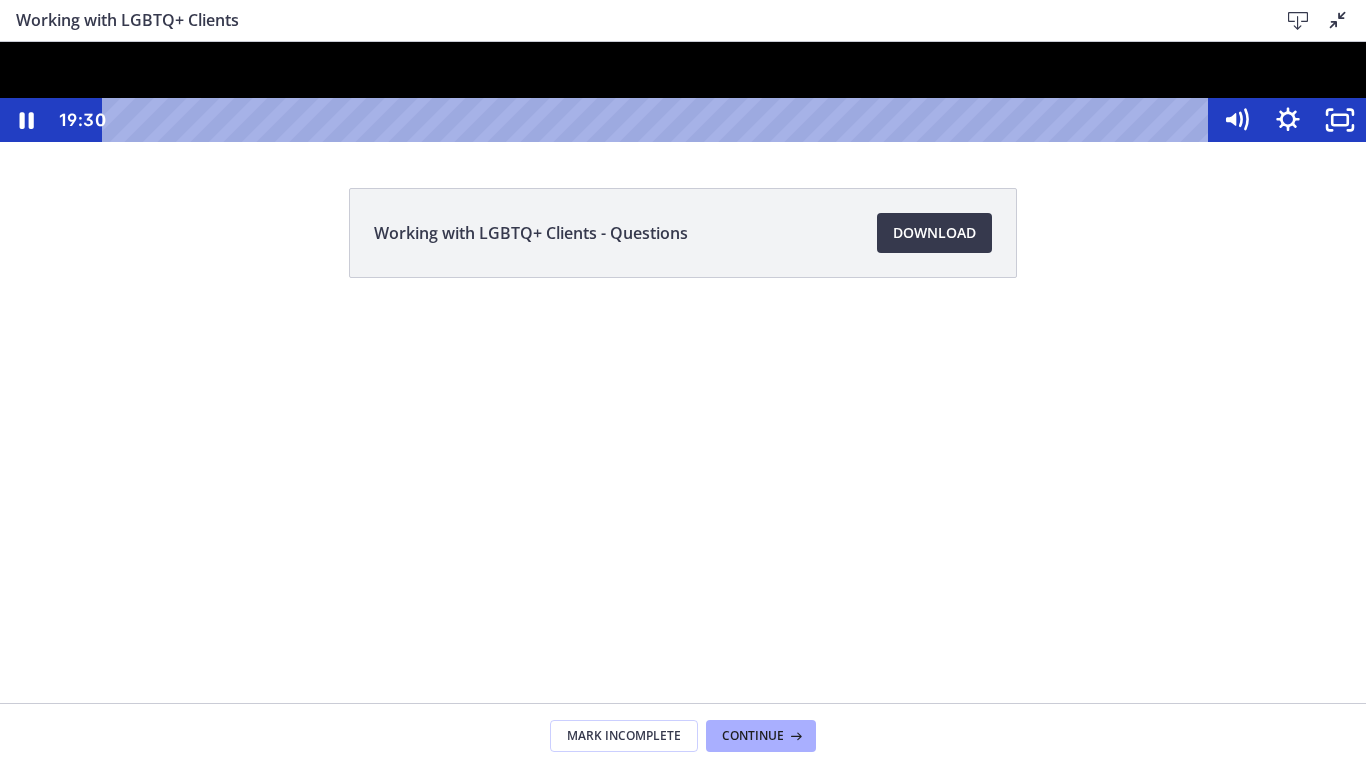 click at bounding box center (683, 92) 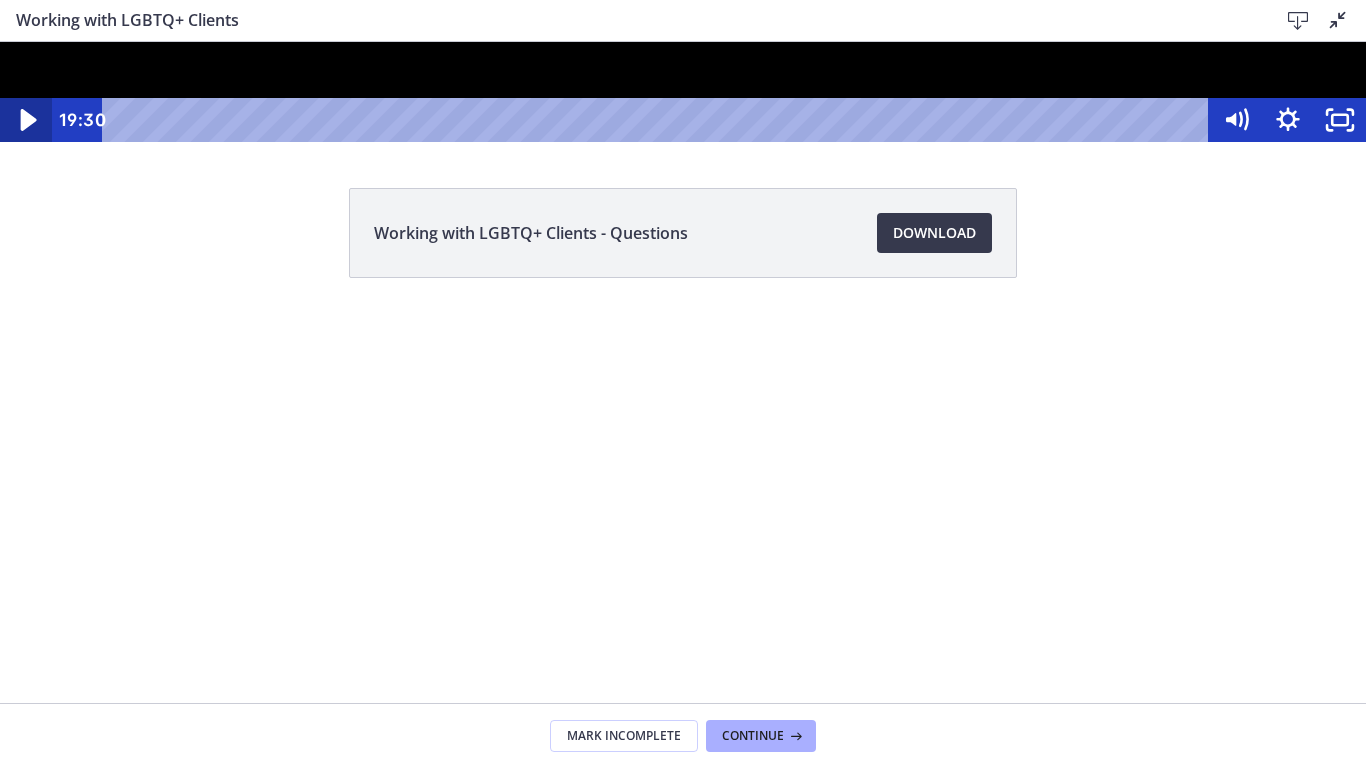 click 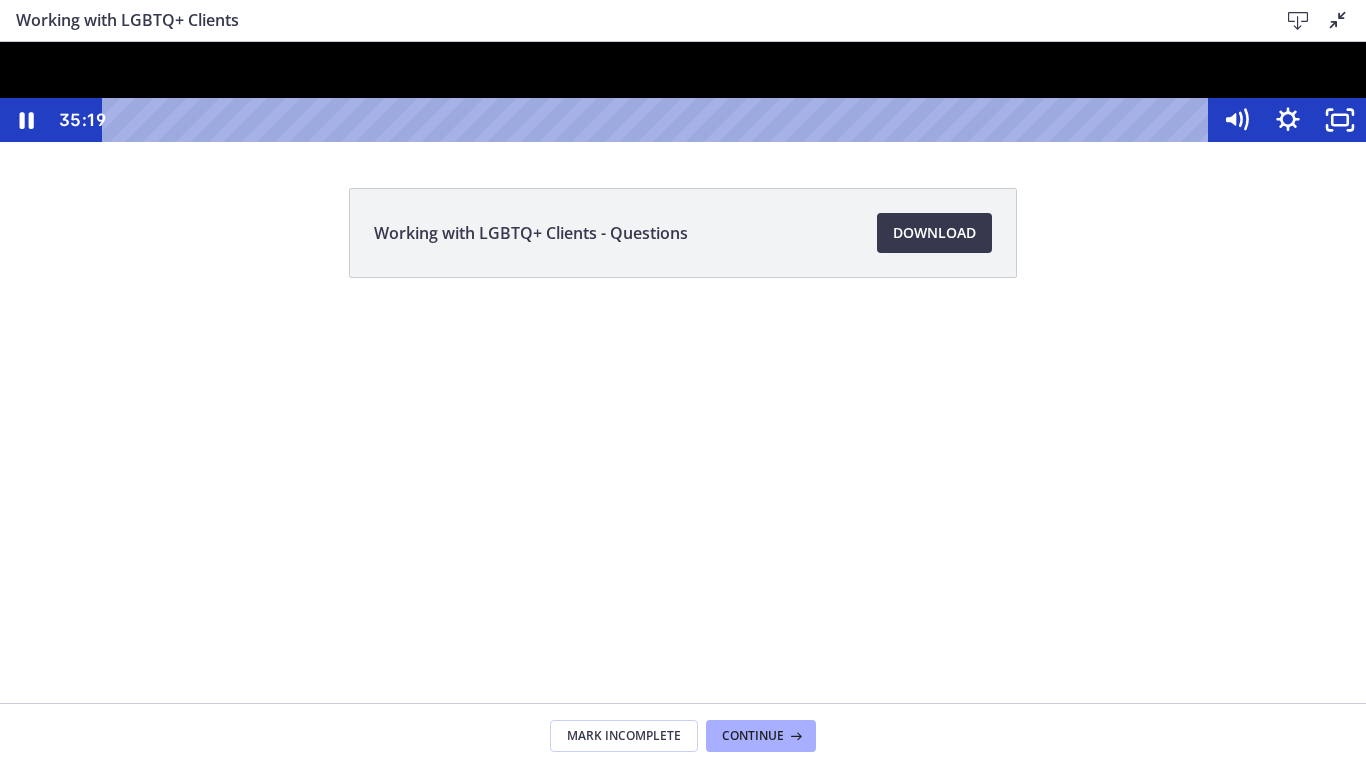 click at bounding box center (683, 92) 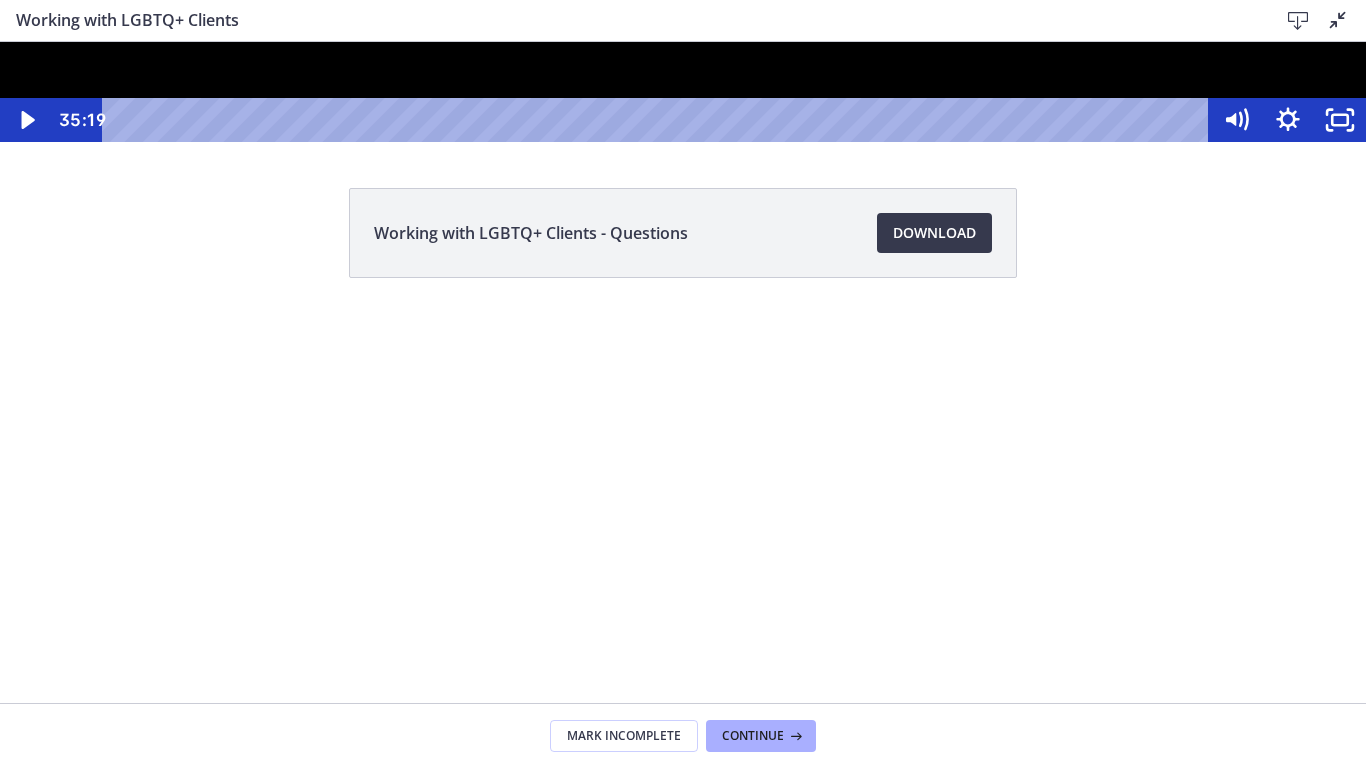 click at bounding box center [683, 92] 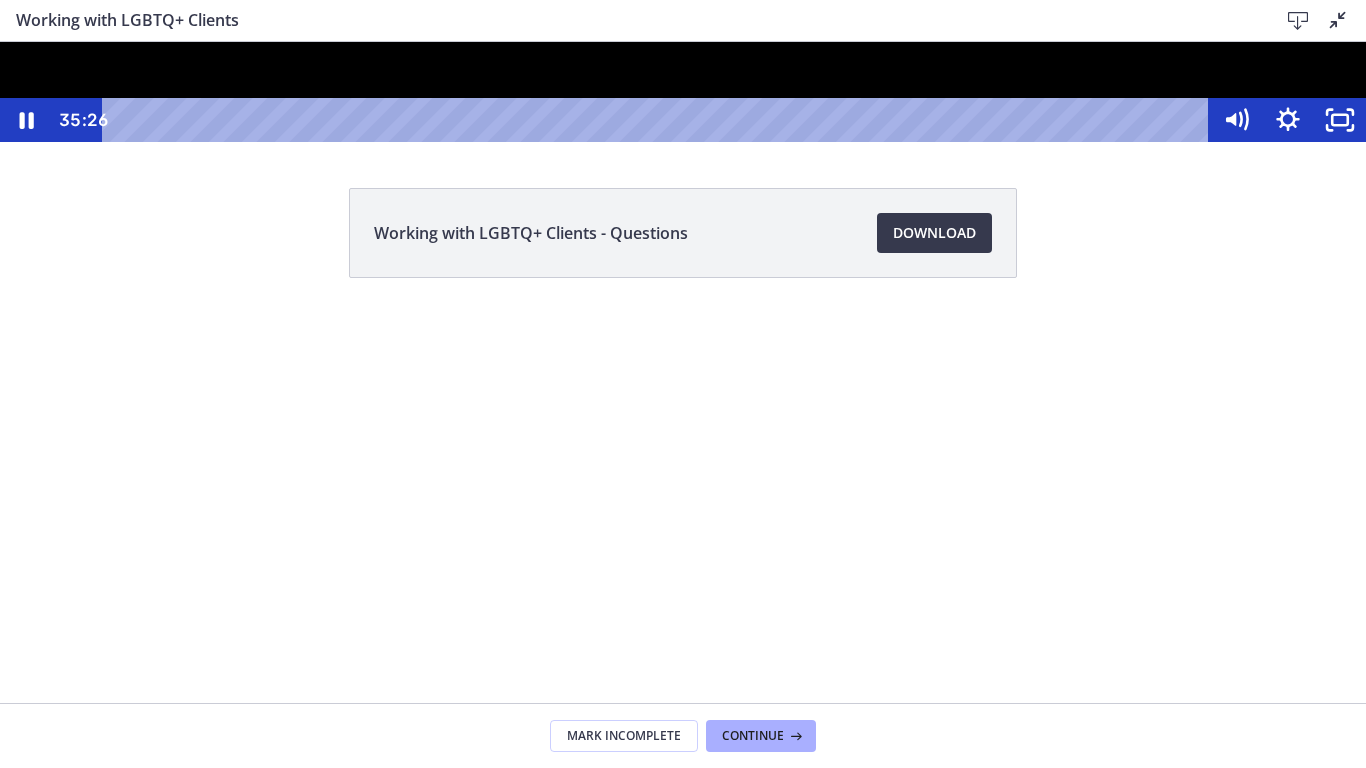 click at bounding box center (683, 92) 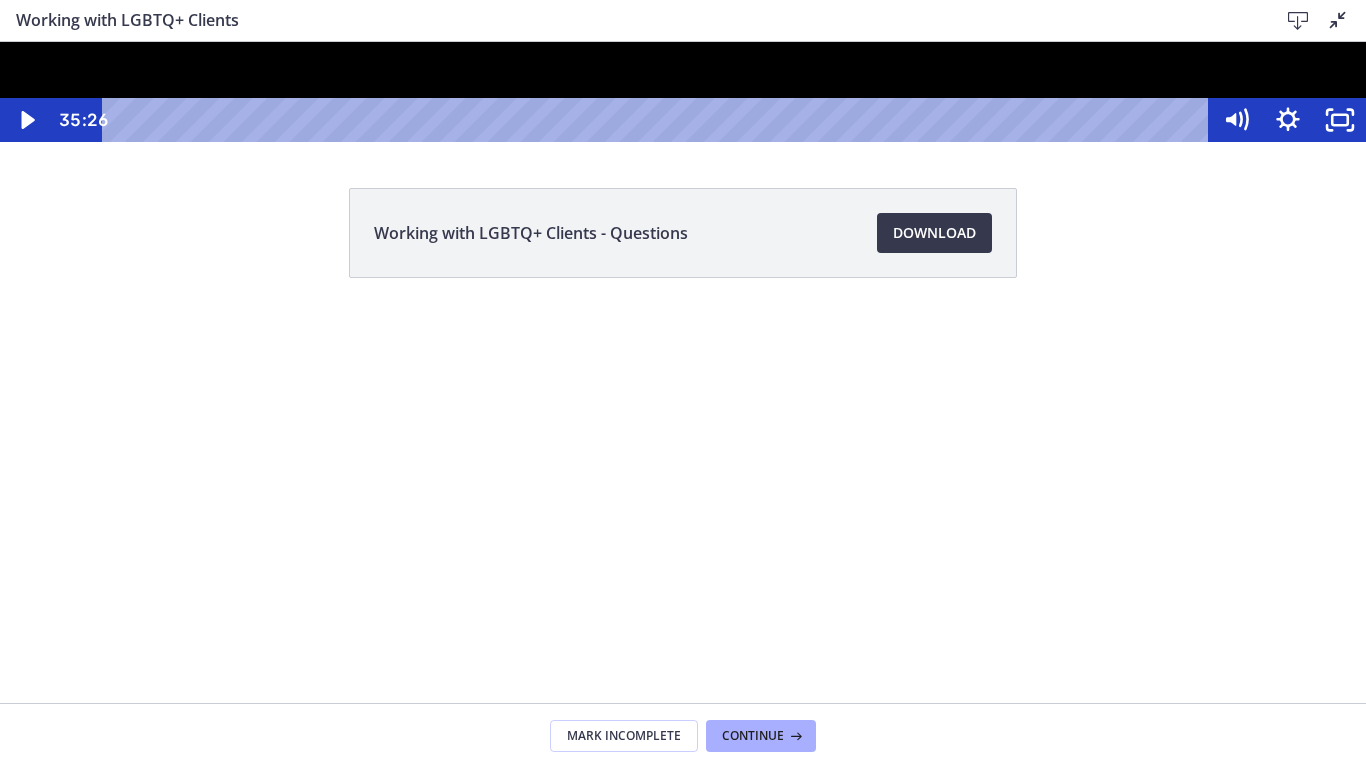 click at bounding box center [683, 92] 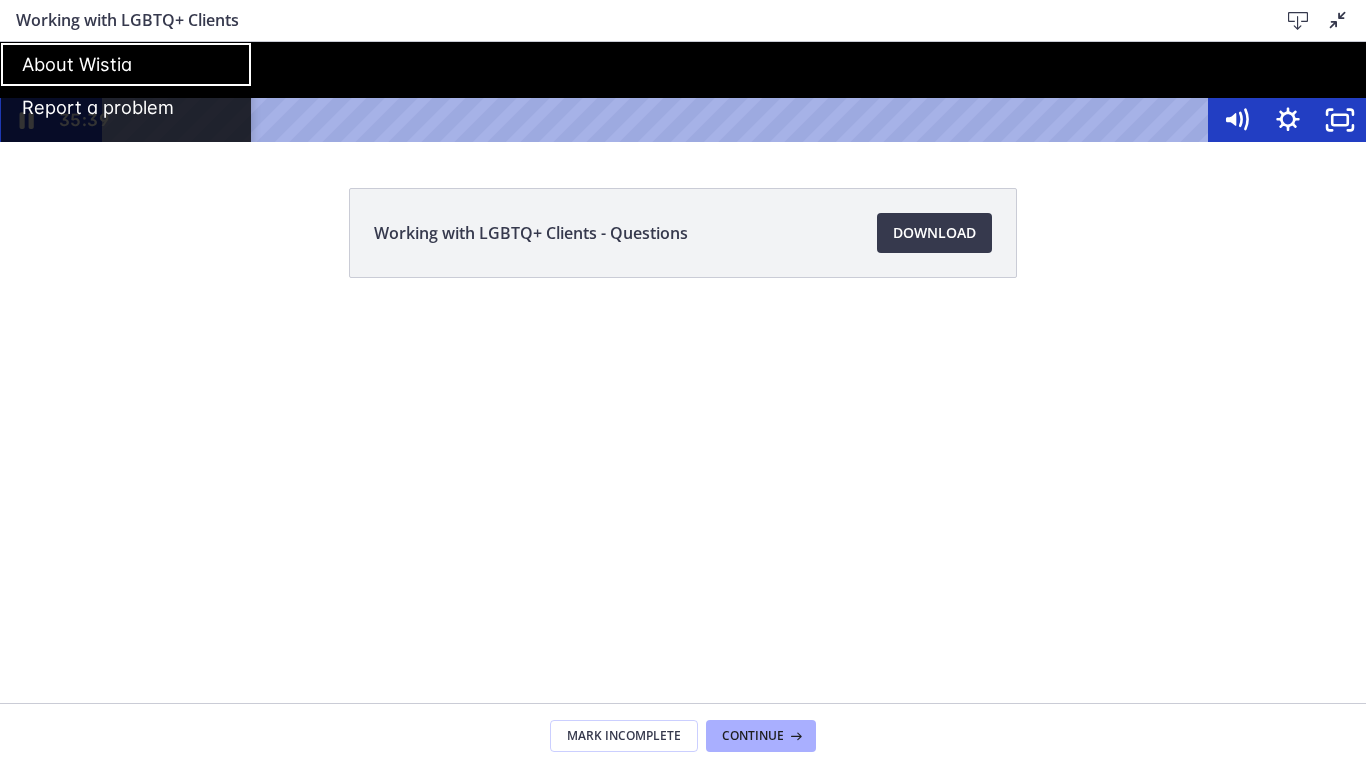 click at bounding box center [683, 92] 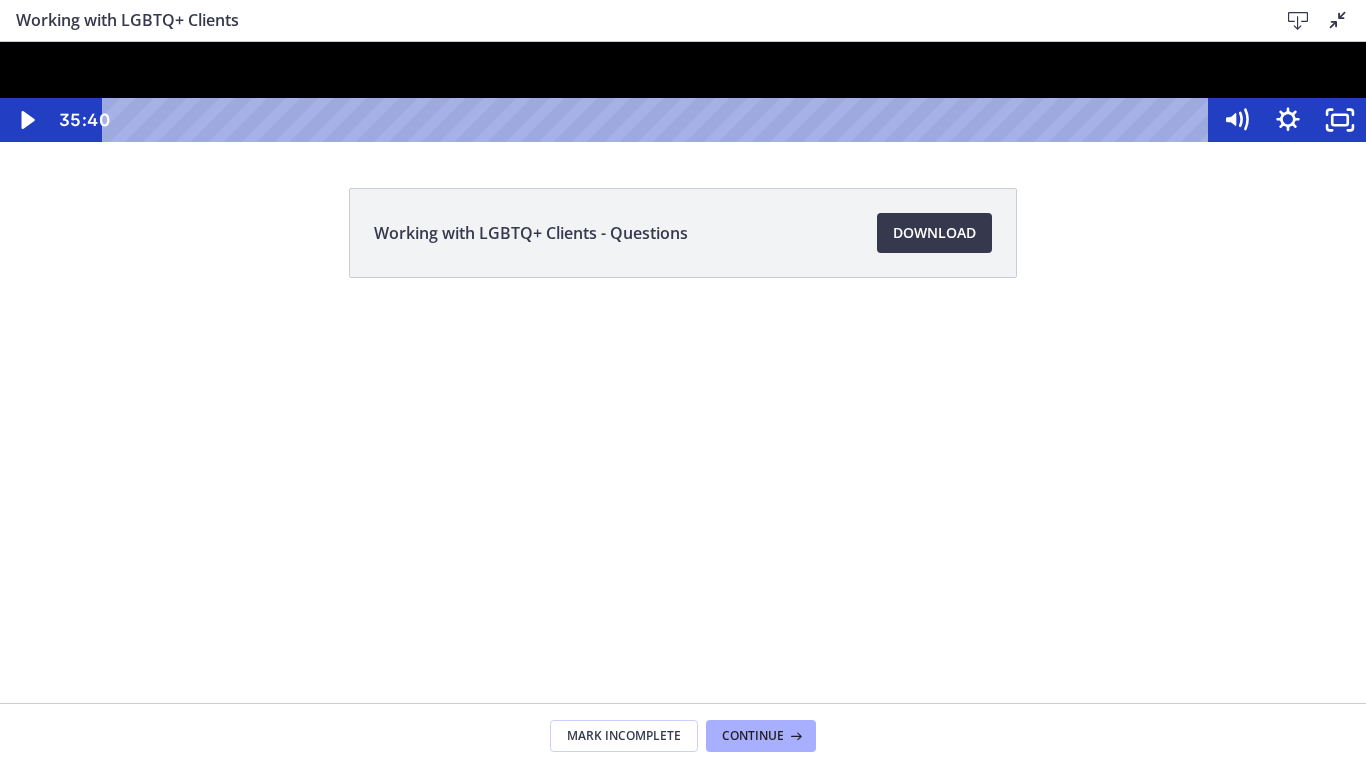 click at bounding box center (683, 92) 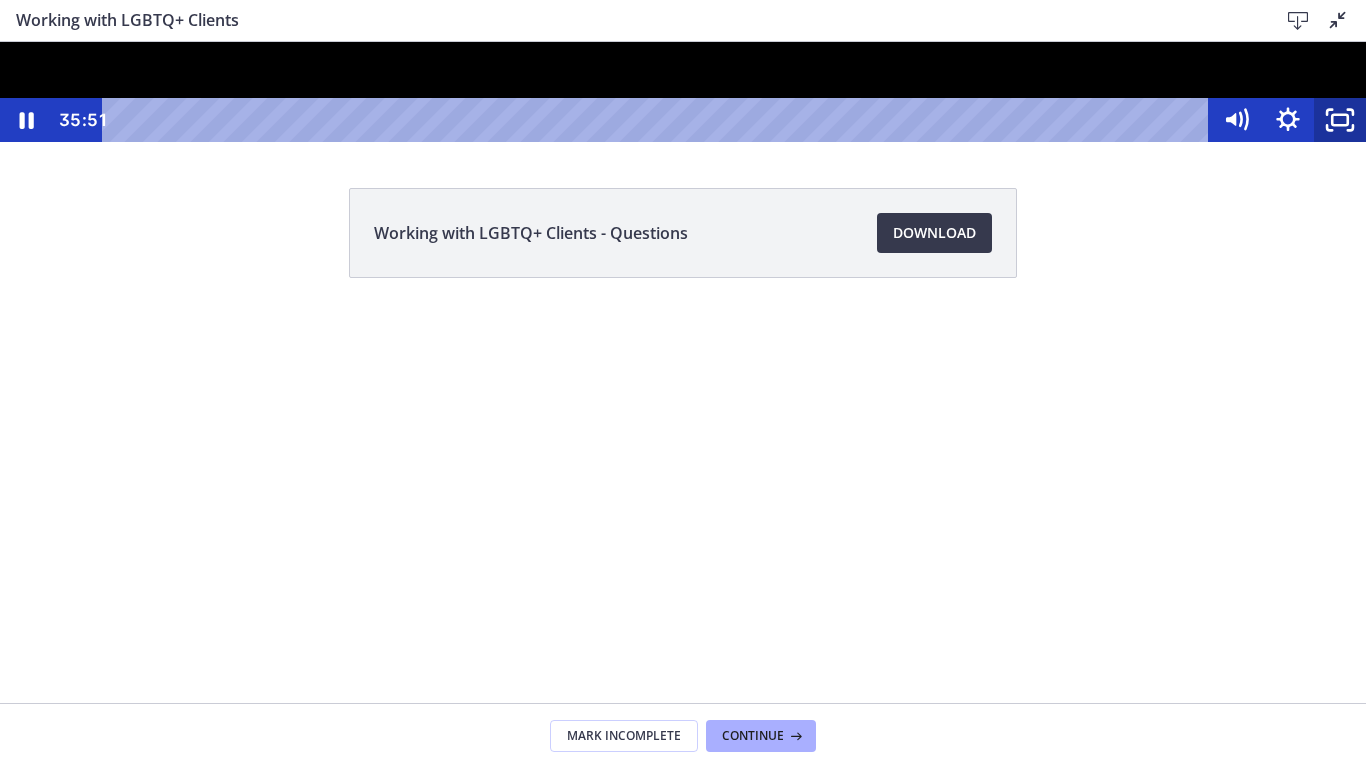 click 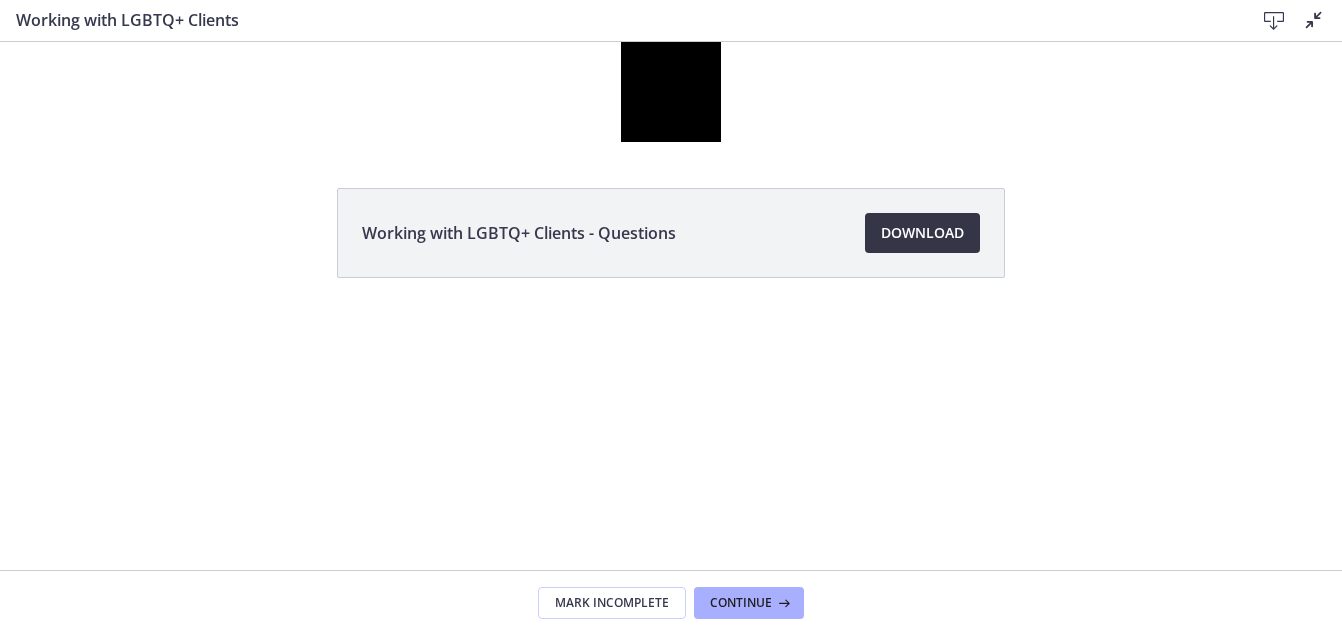click on "Download
Opens in a new window" at bounding box center (922, 233) 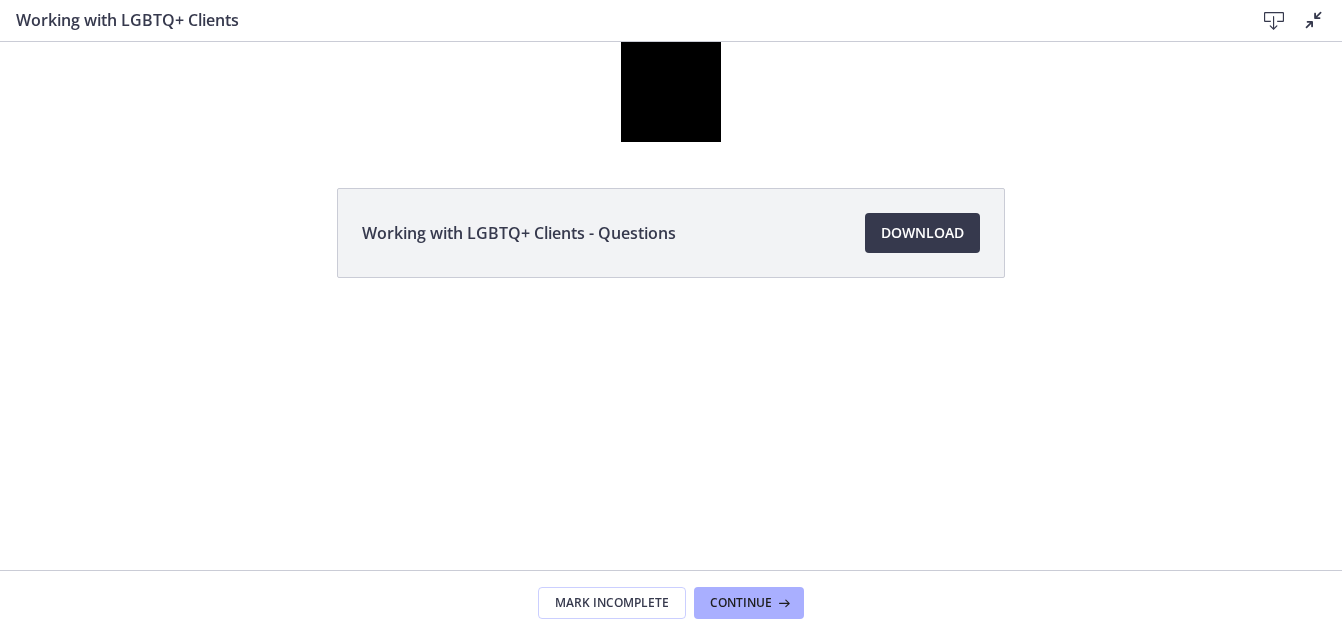 click on "**********" at bounding box center (671, 92) 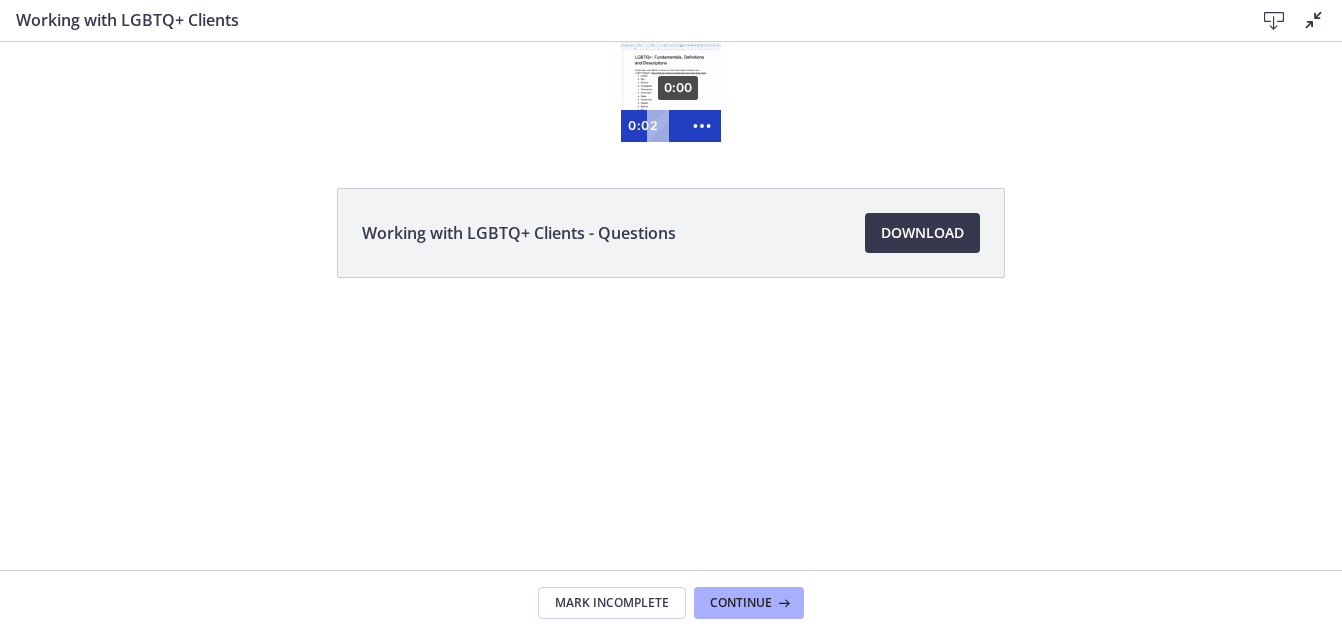 click at bounding box center [656, 126] 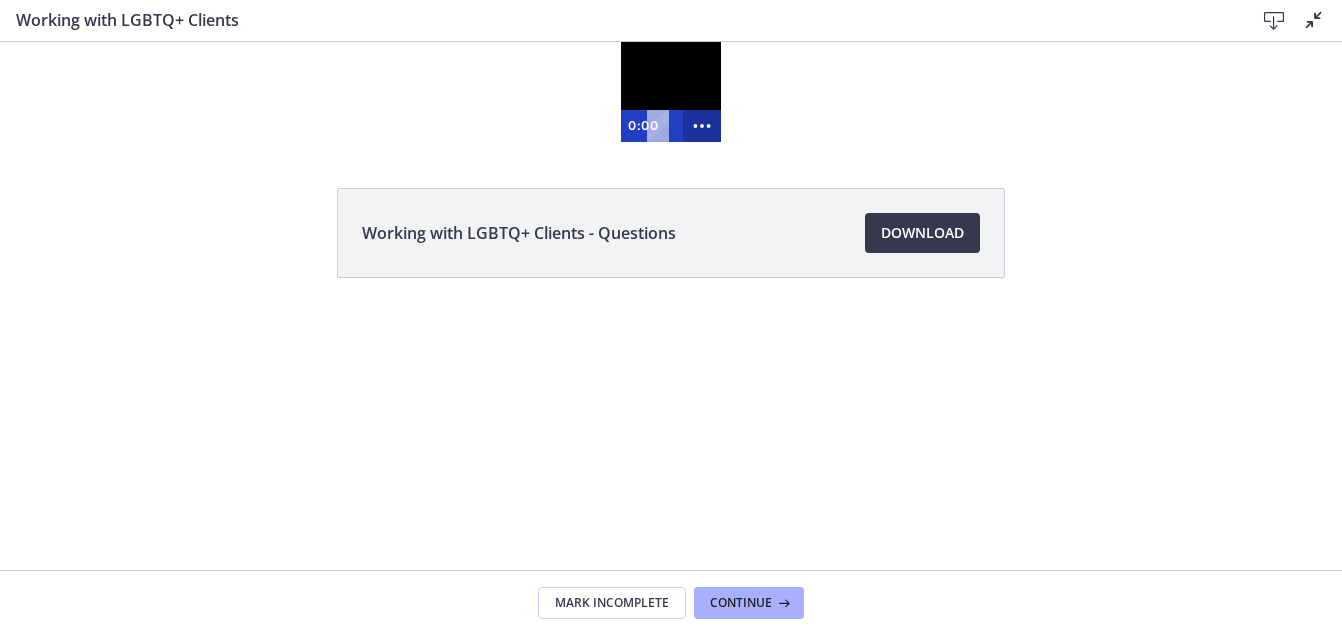 click 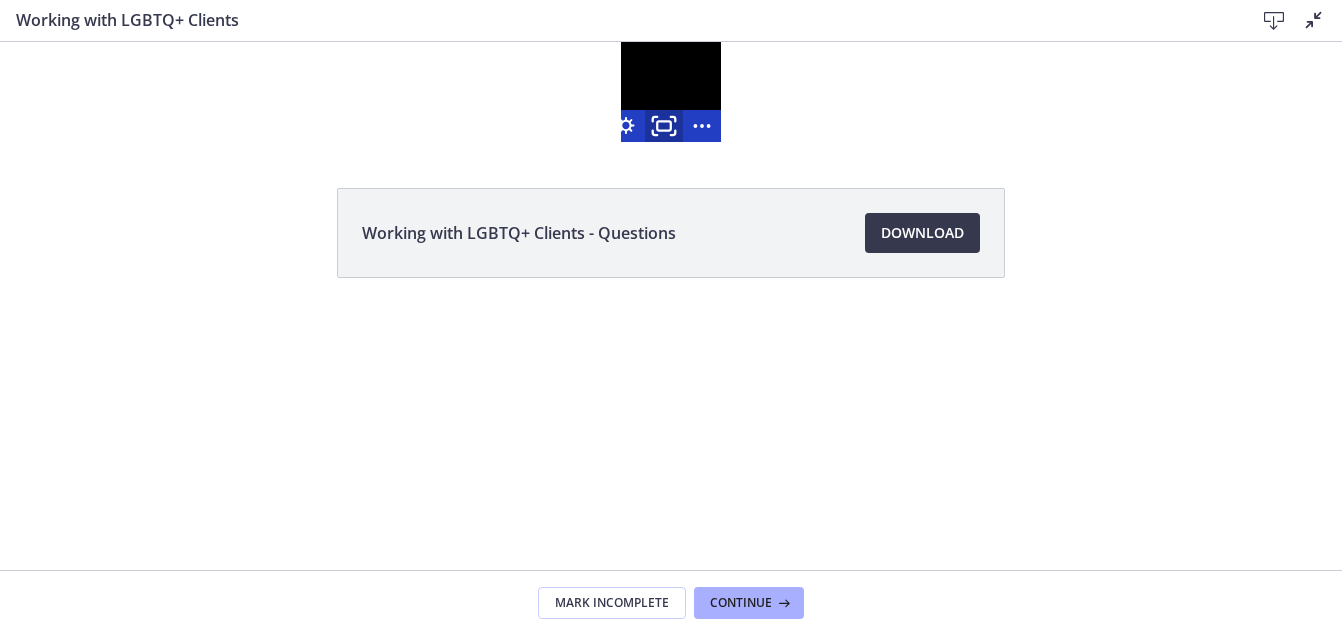 click 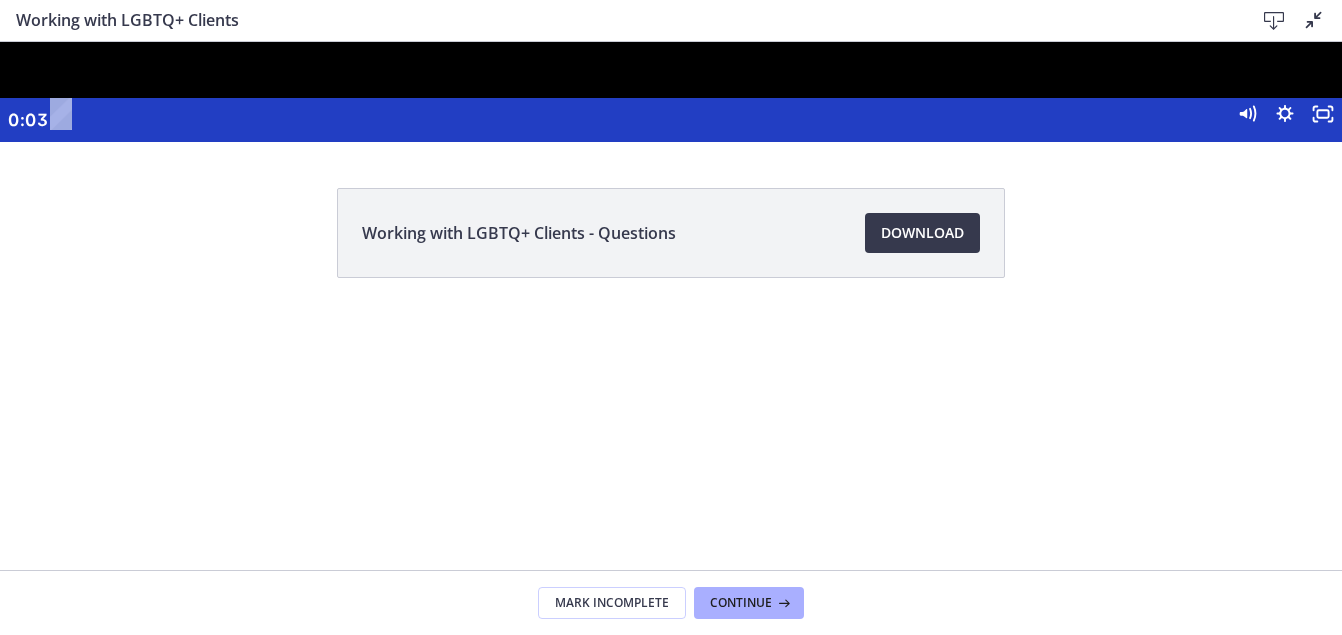 click at bounding box center [671, 92] 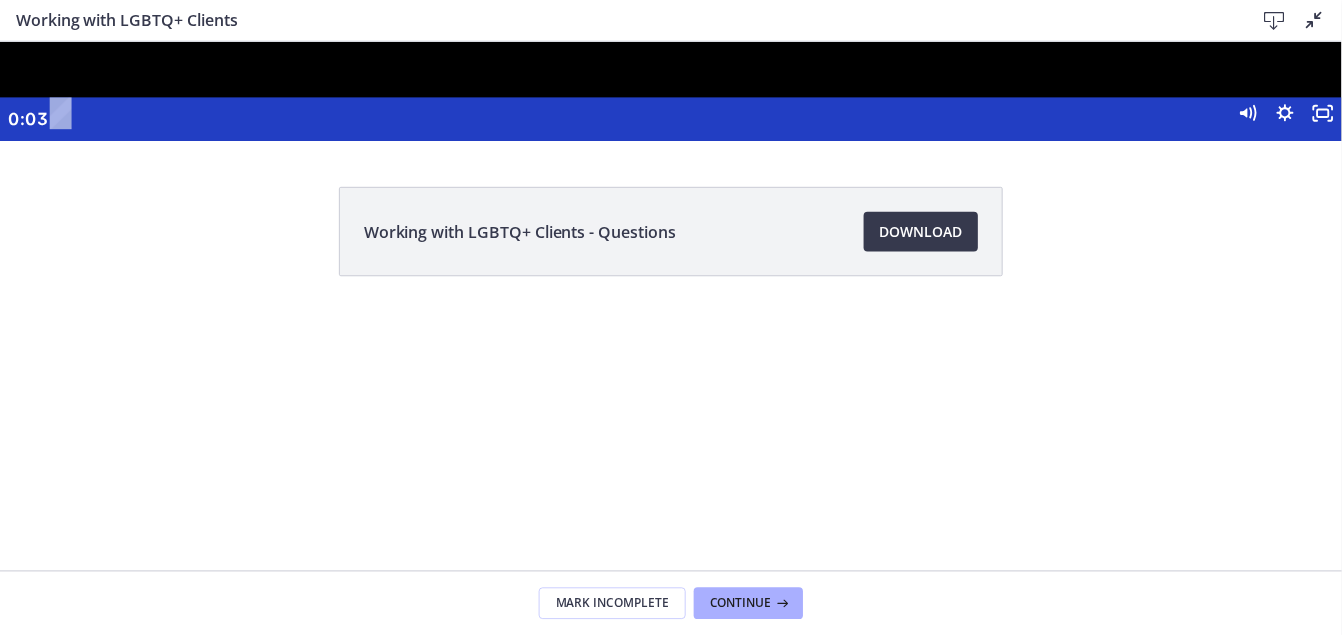 click at bounding box center (675, 91) 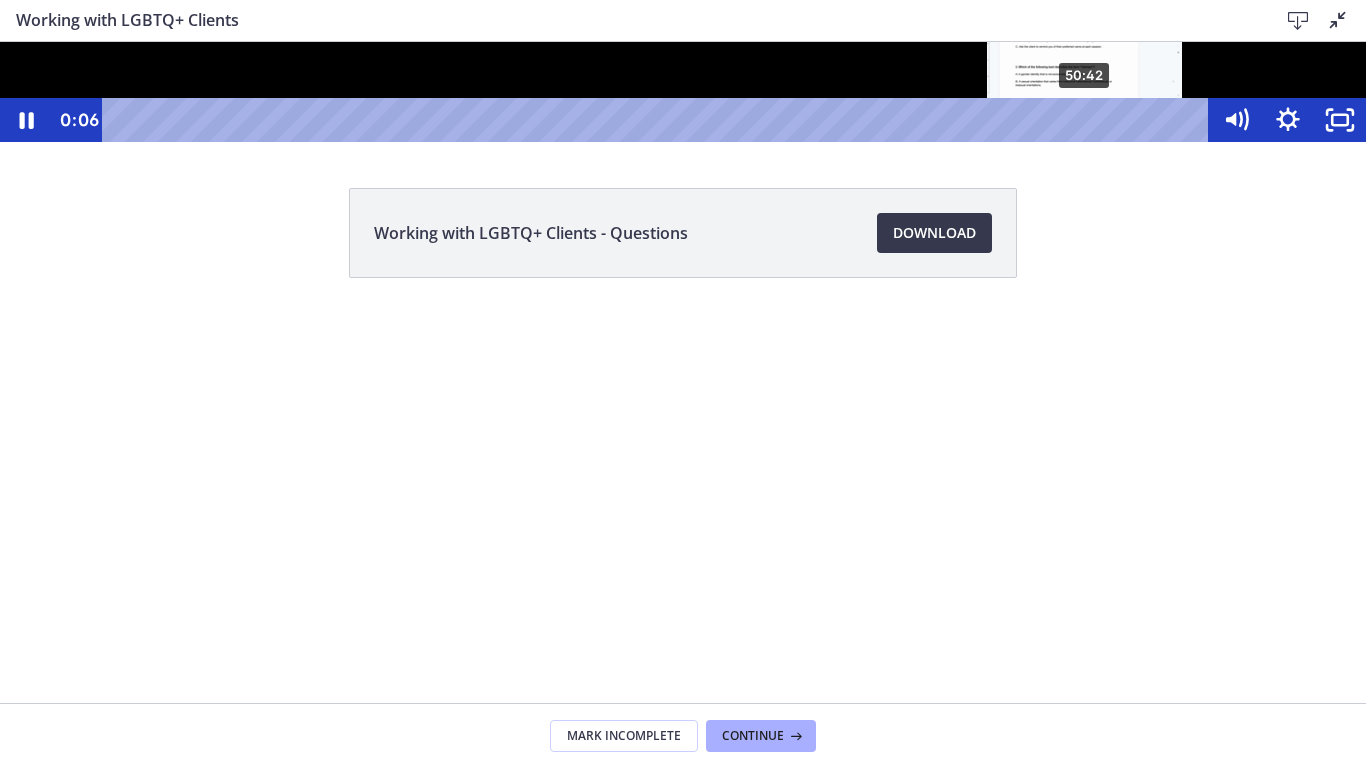 click on "50:42" at bounding box center [659, 120] 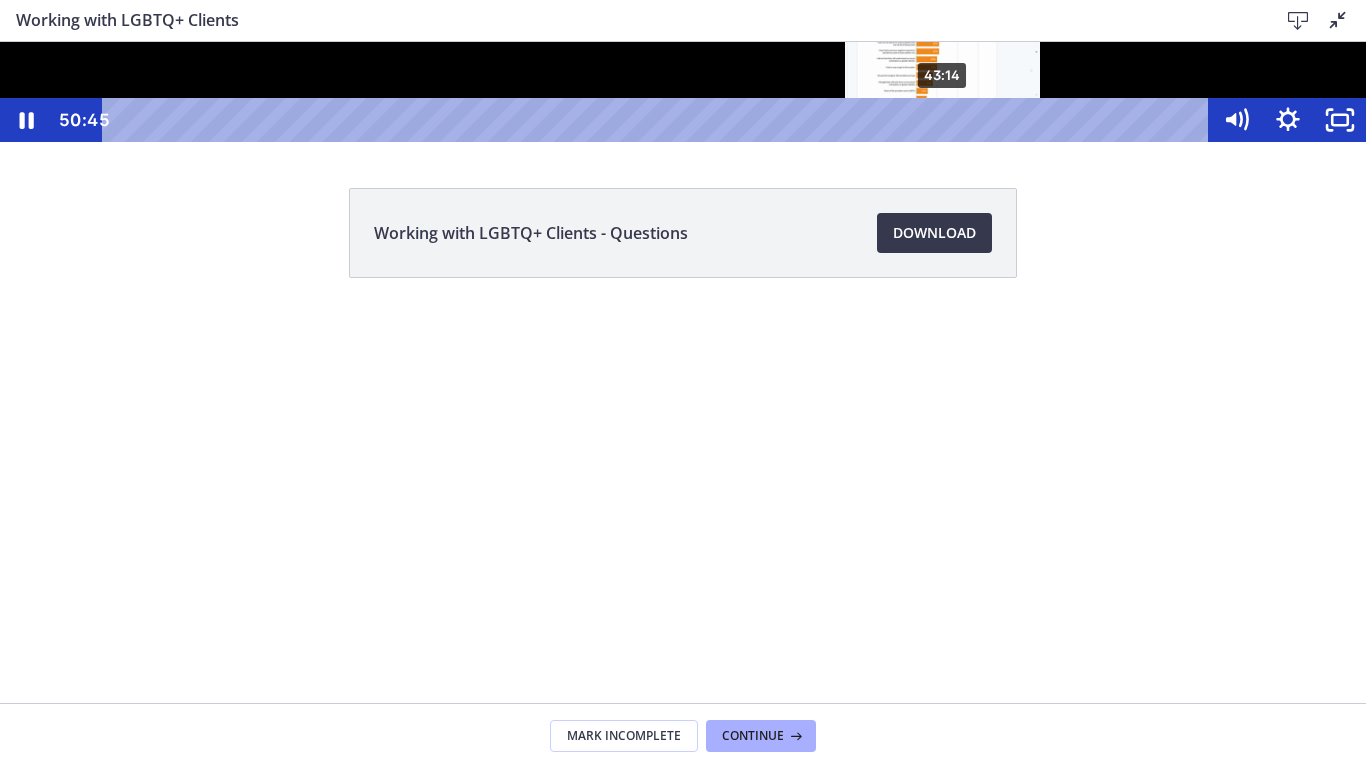 click on "43:14" at bounding box center (659, 120) 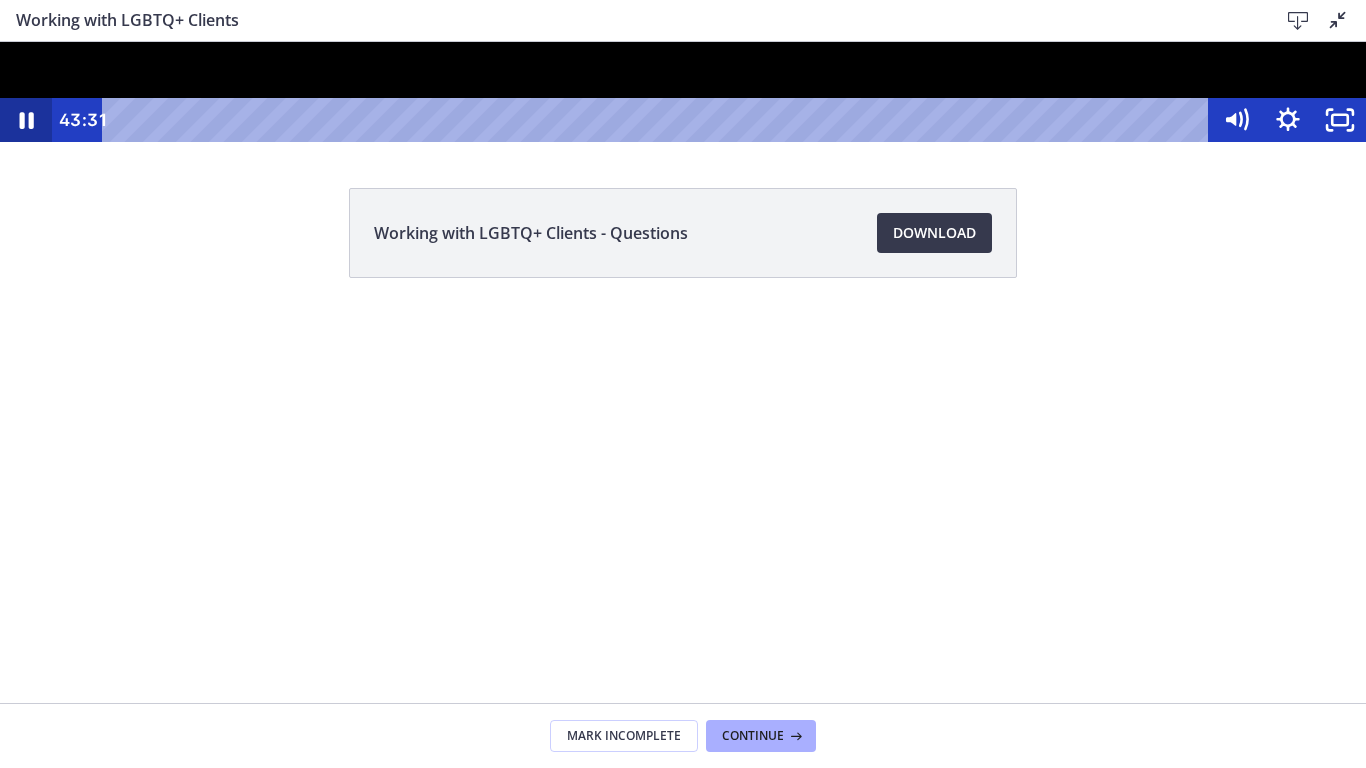 click 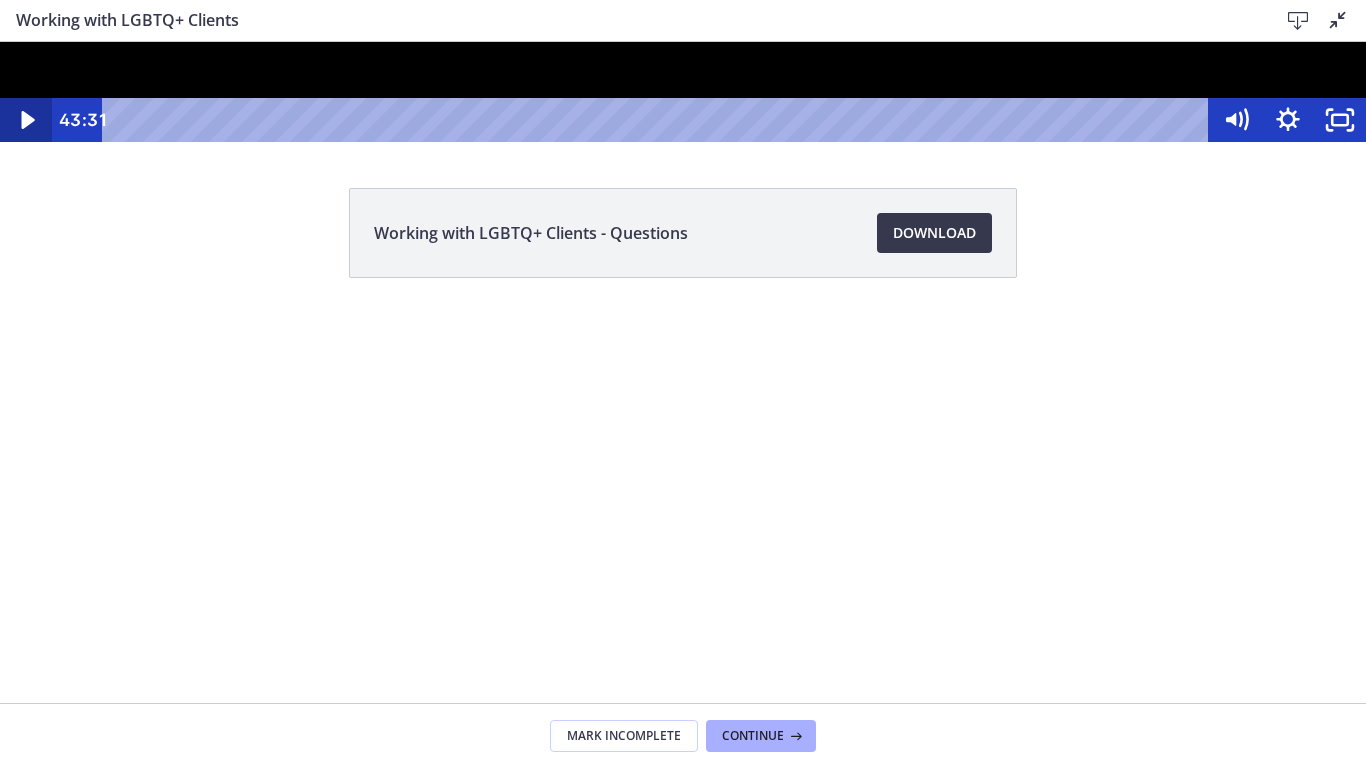 click 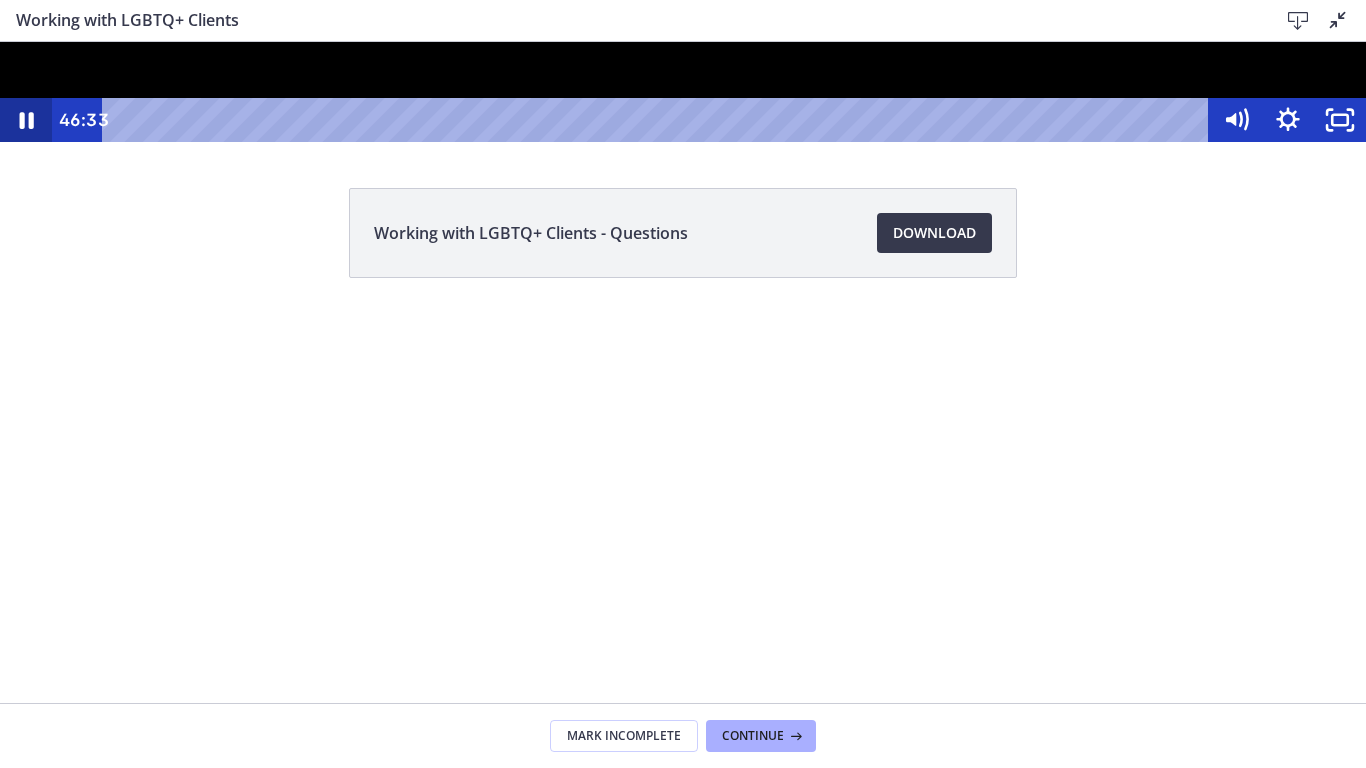 click 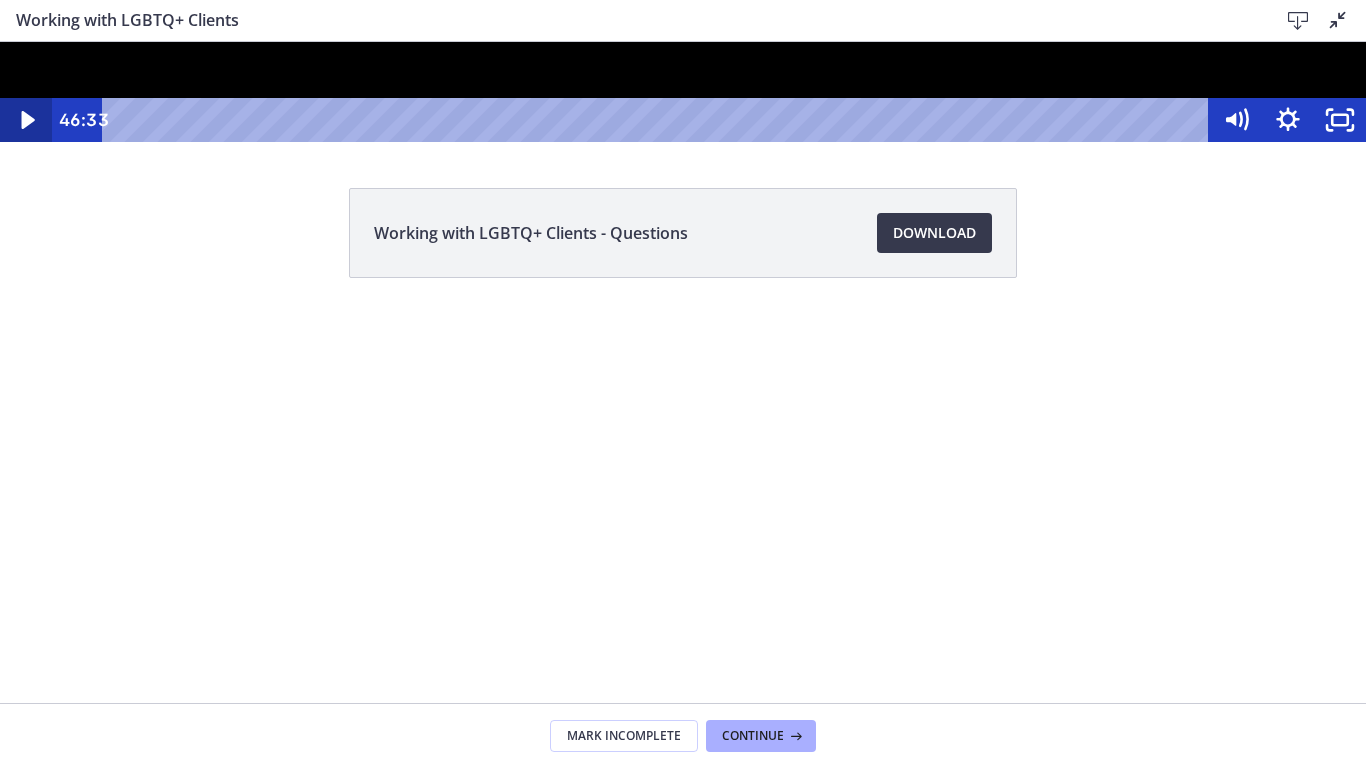 click 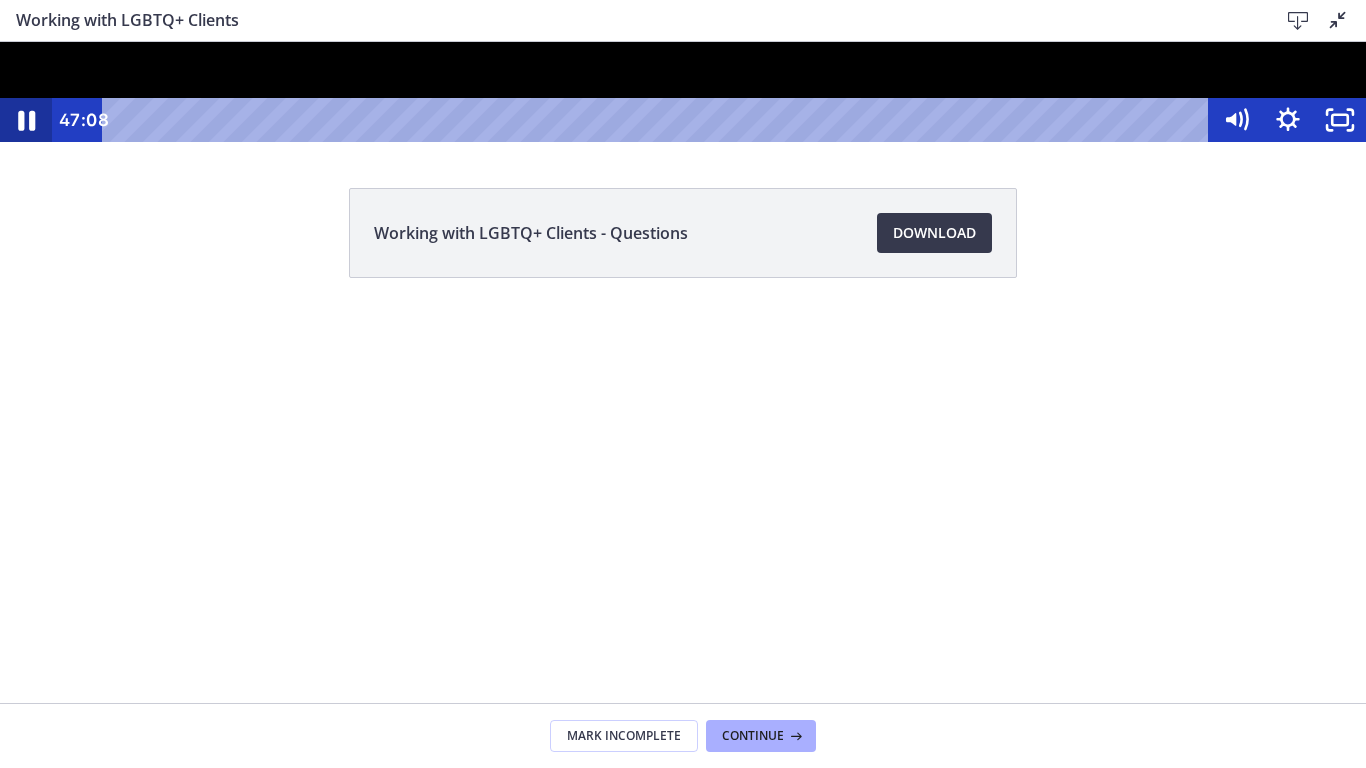 click 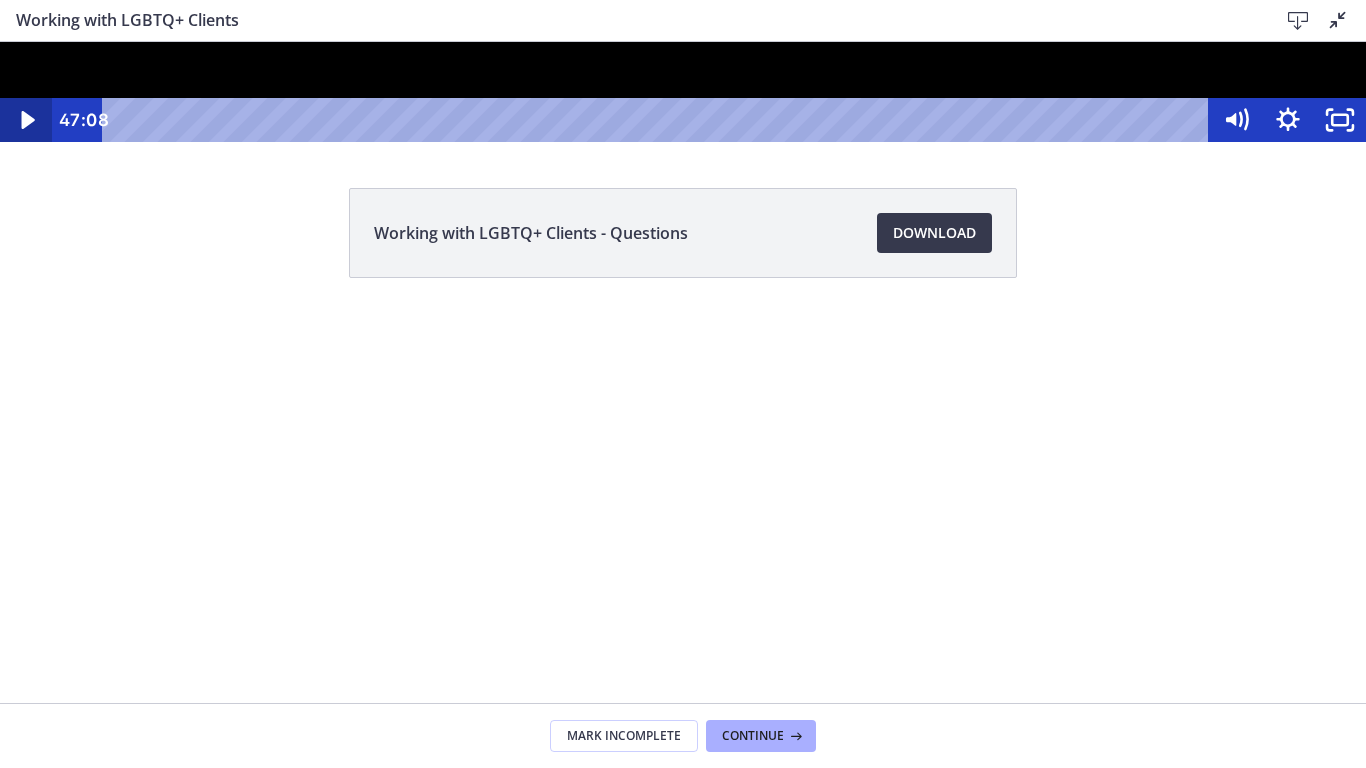 click 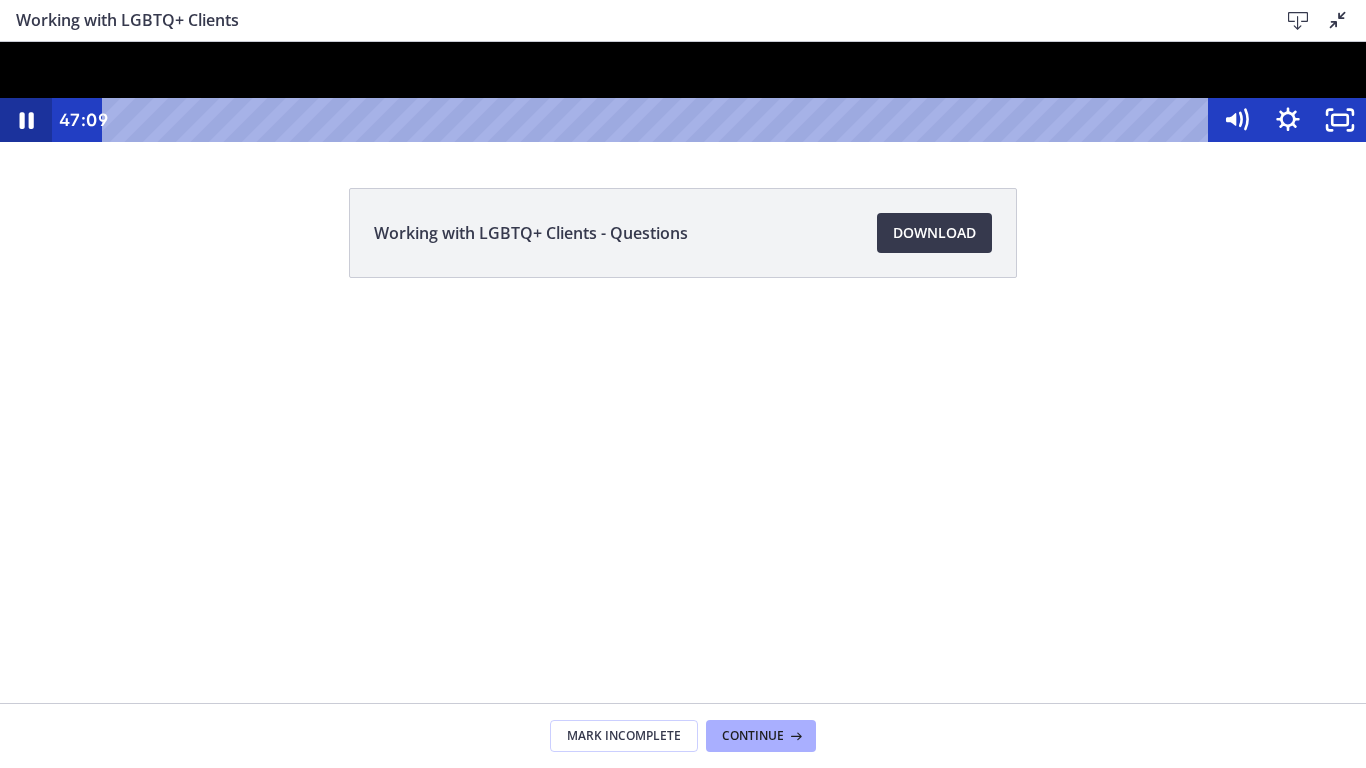 click 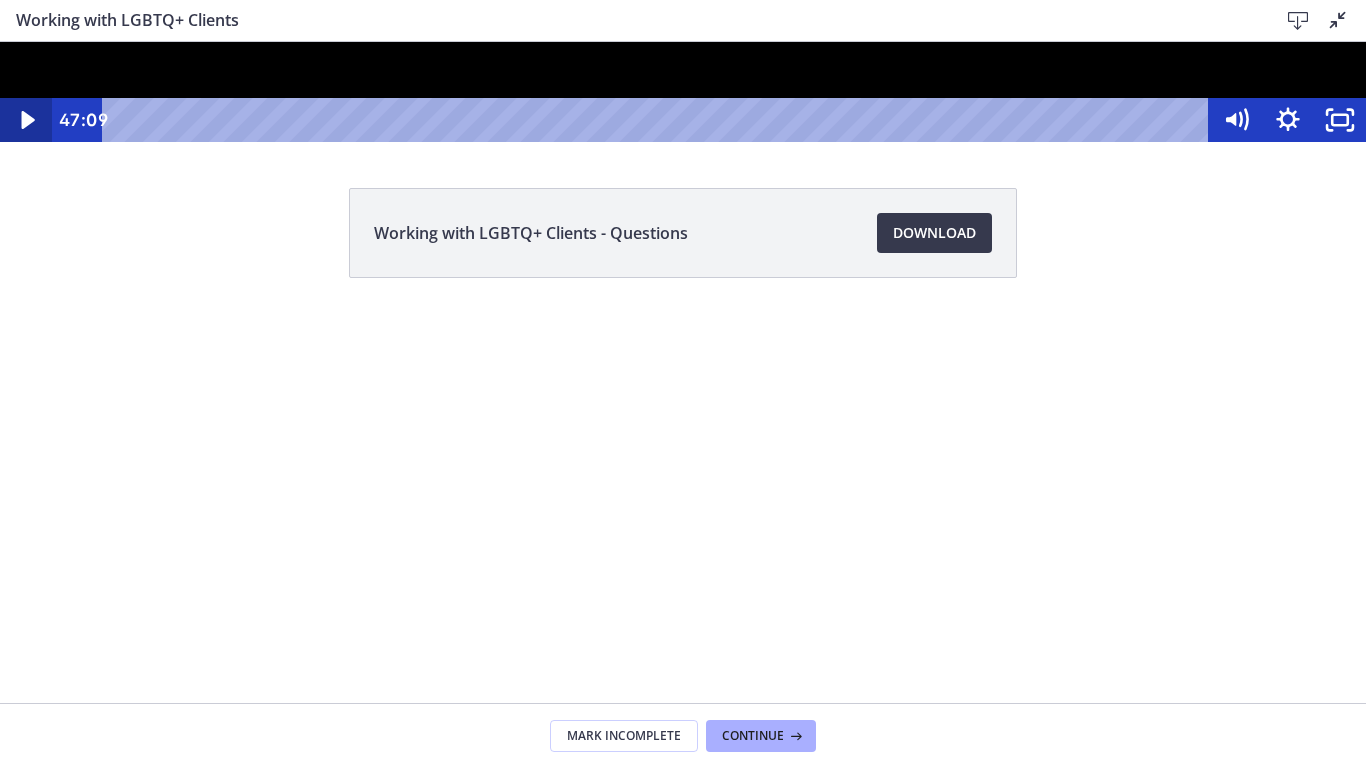 click 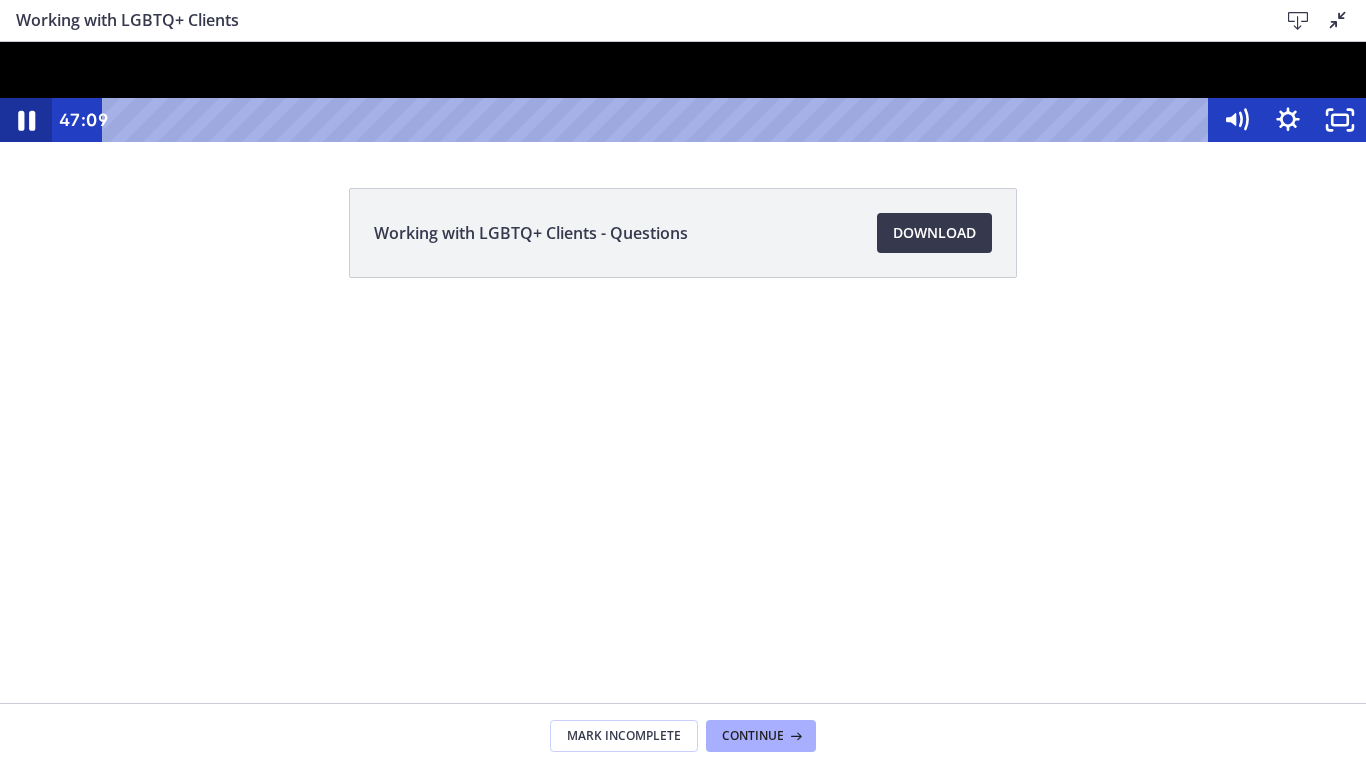 click 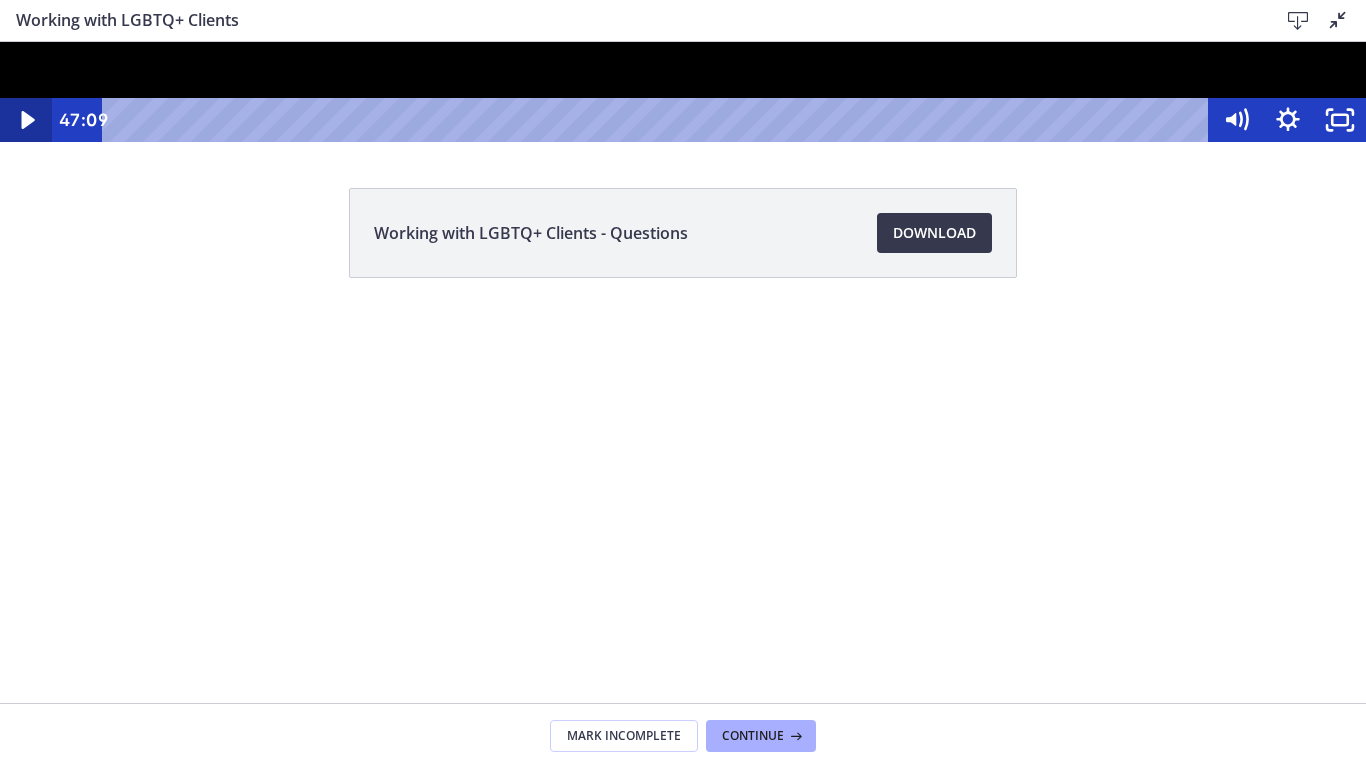 click 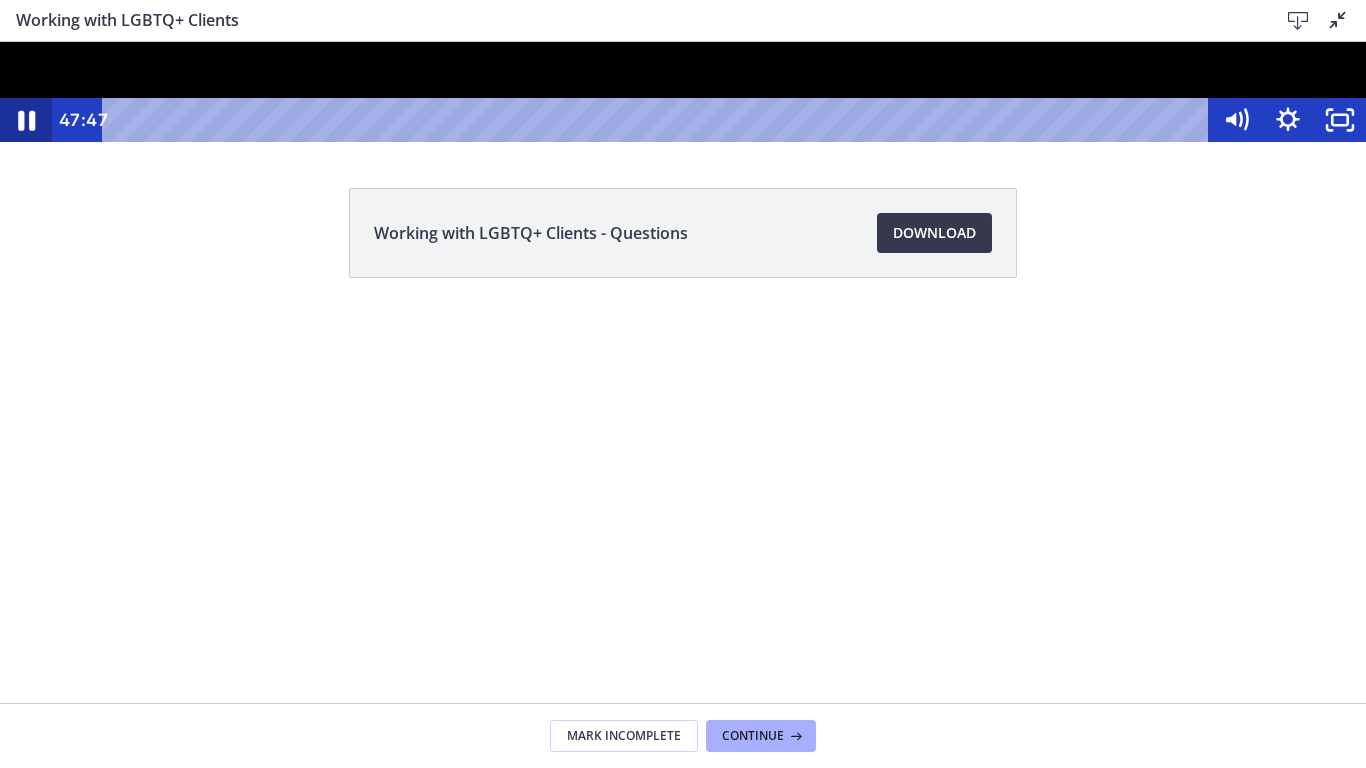 click 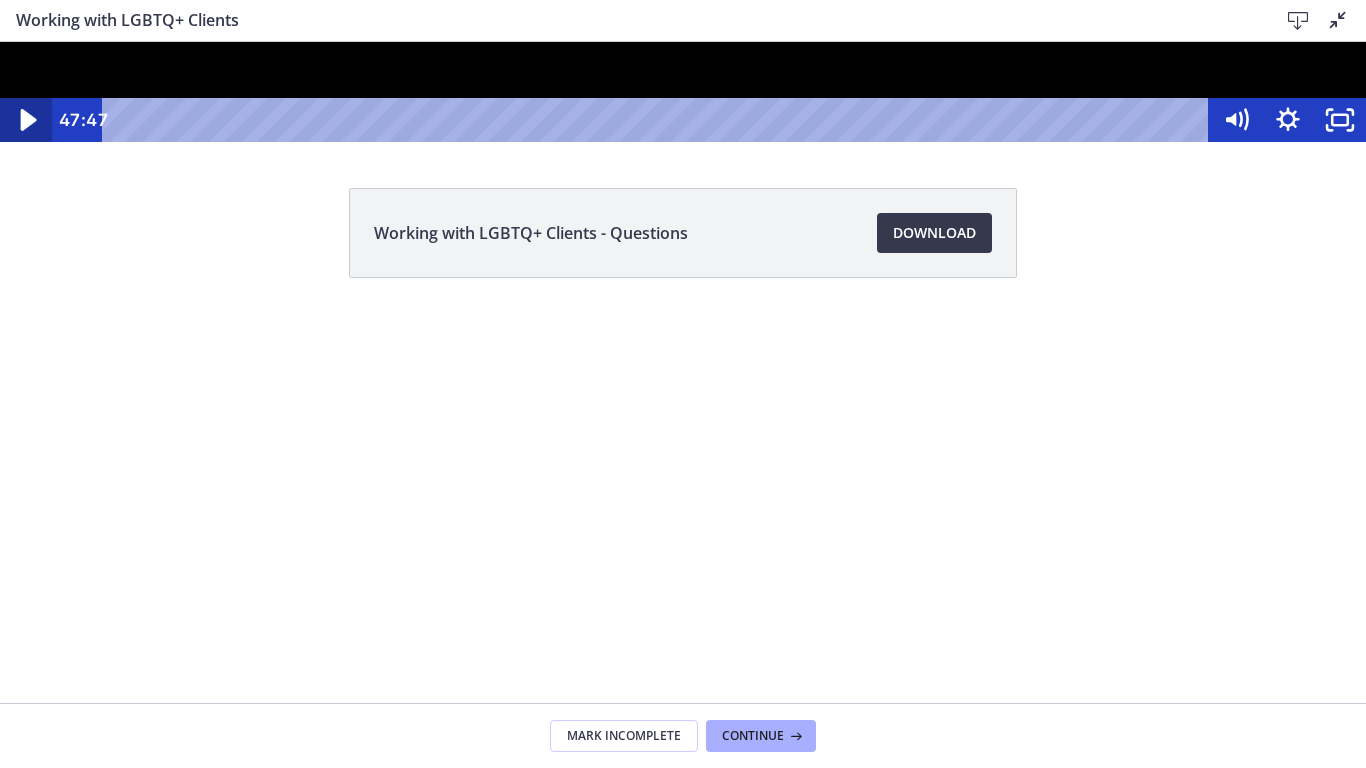 click 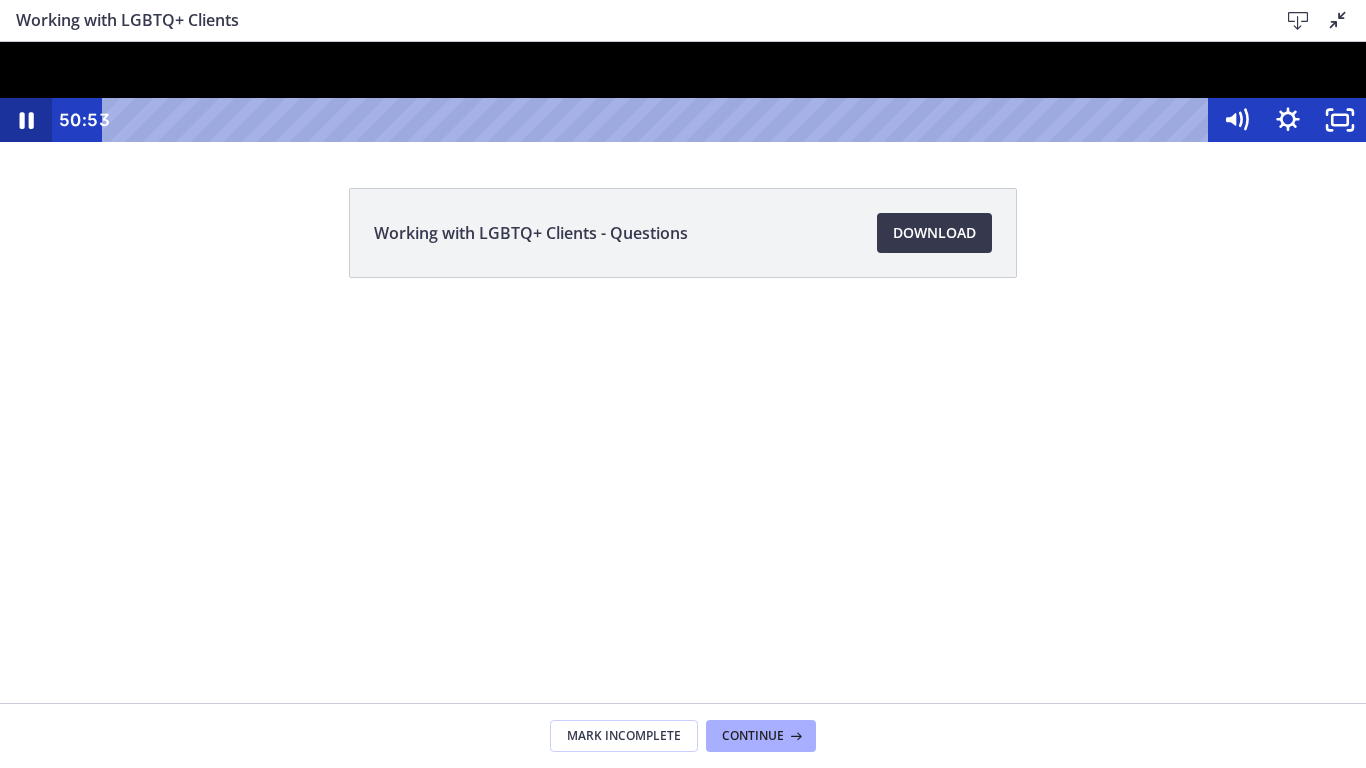 click 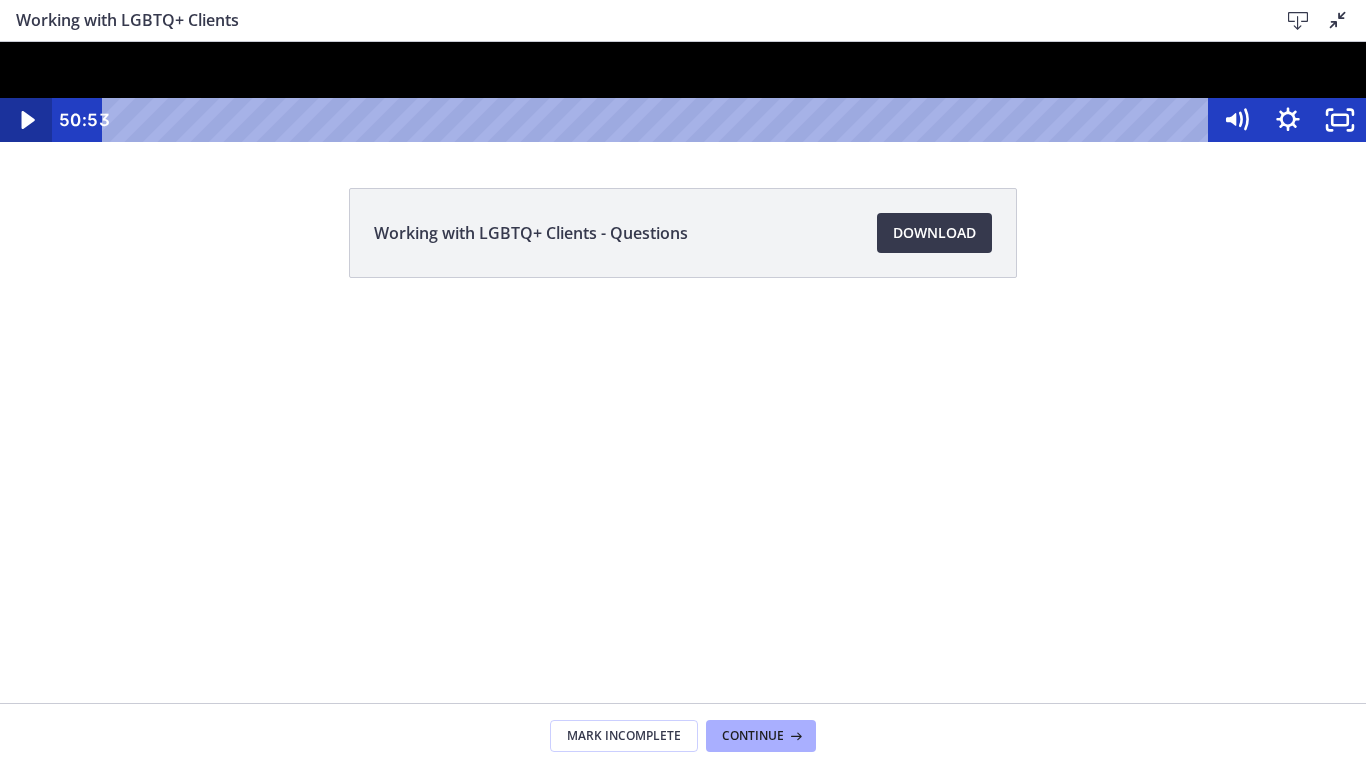 click 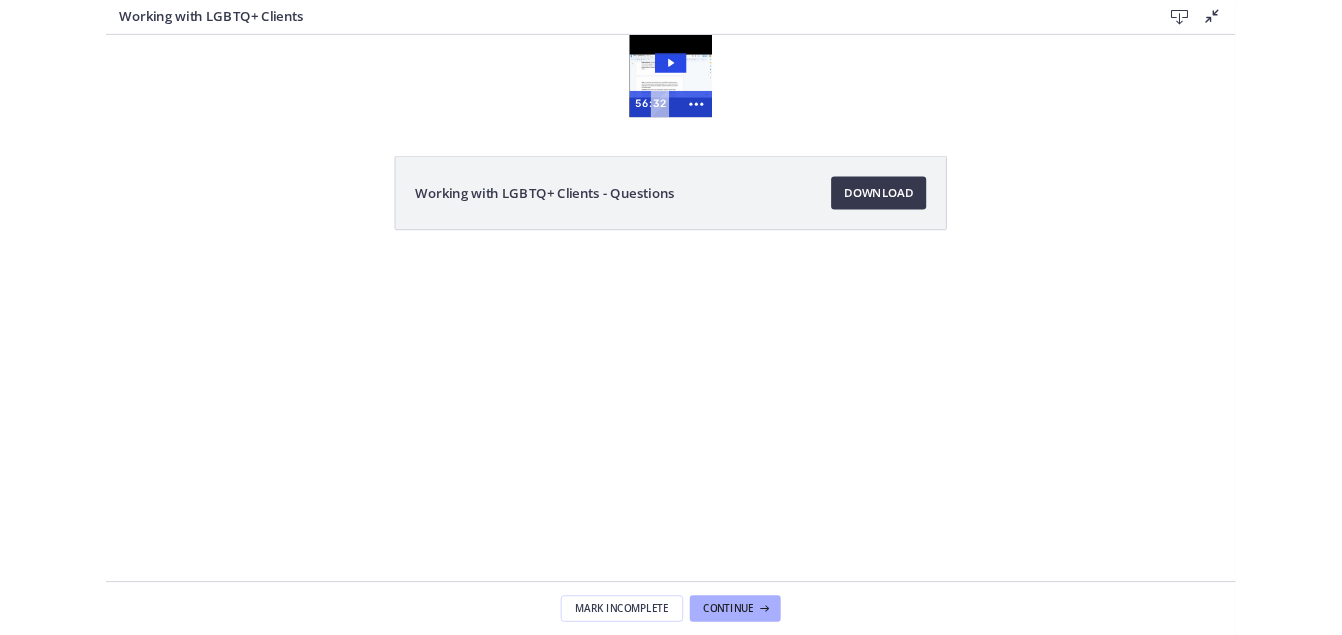 scroll, scrollTop: 0, scrollLeft: 0, axis: both 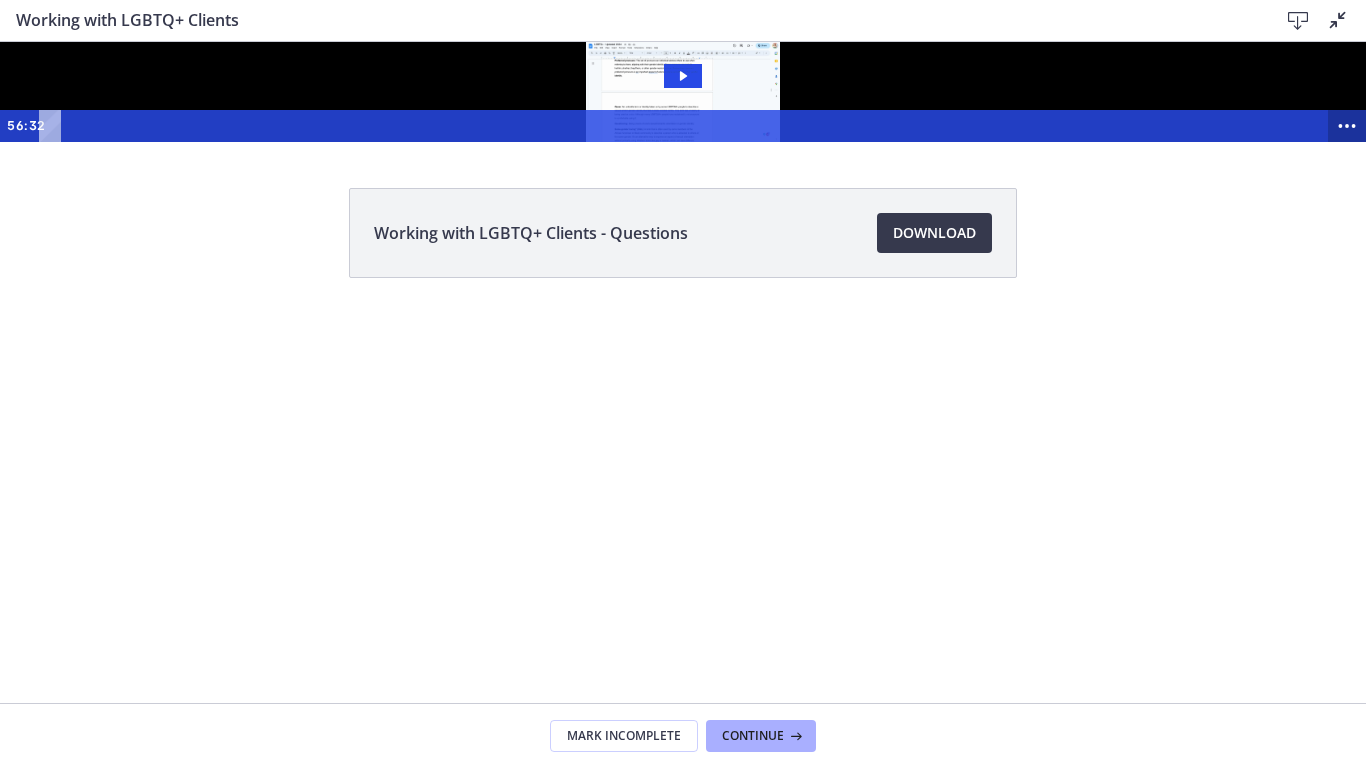 click 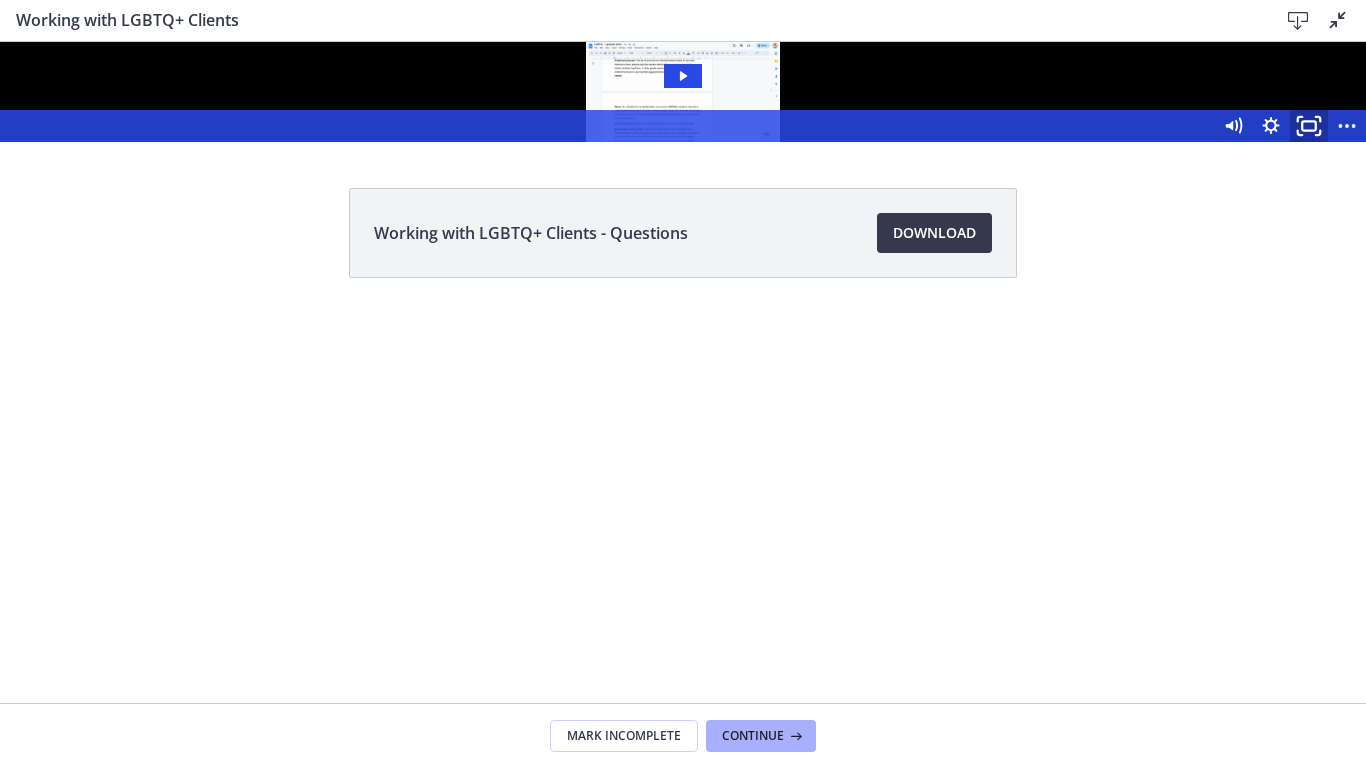 click 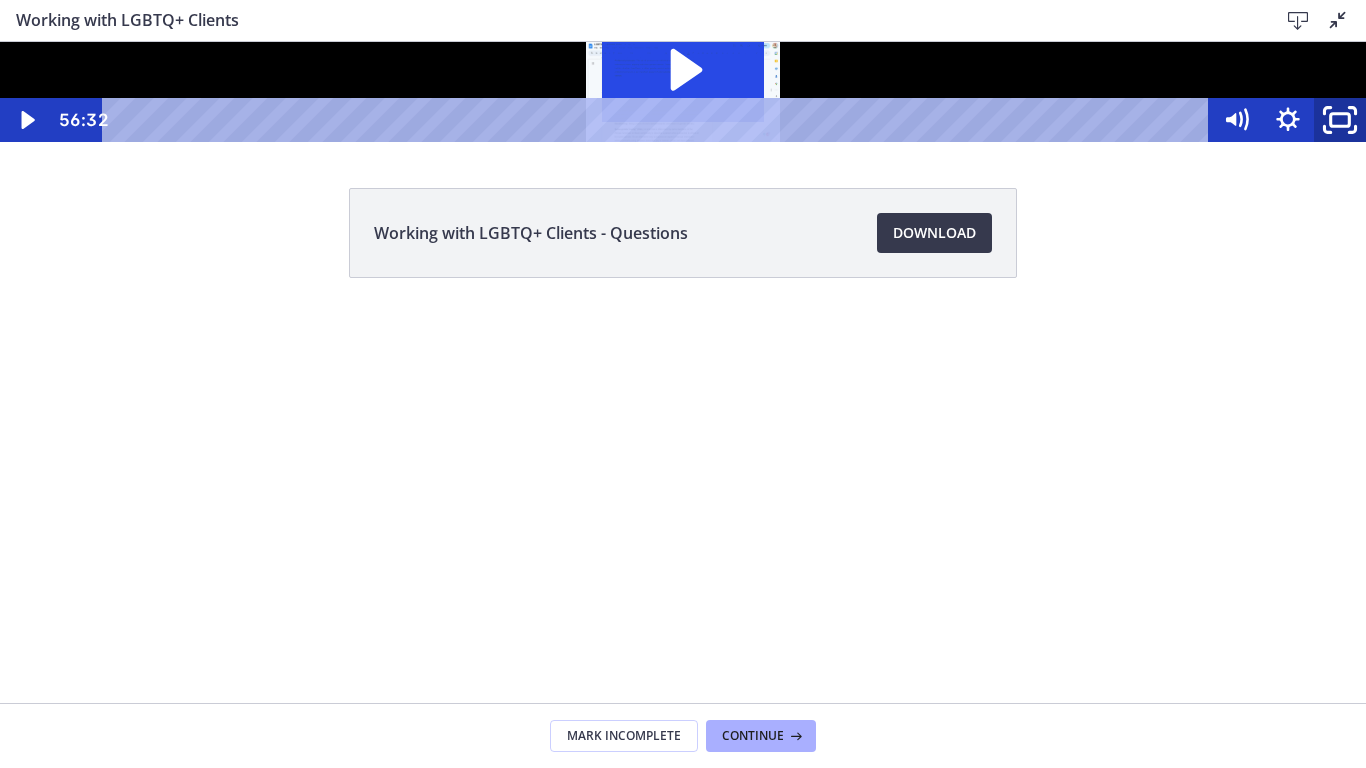 click 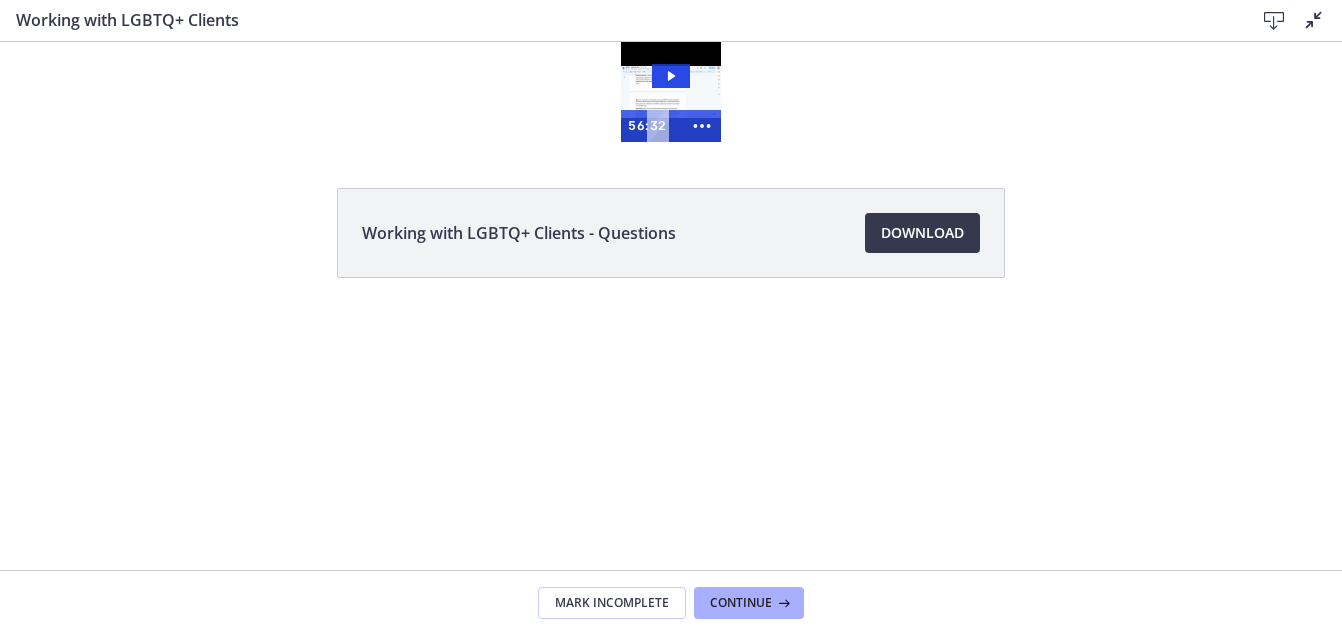 click at bounding box center [1314, 20] 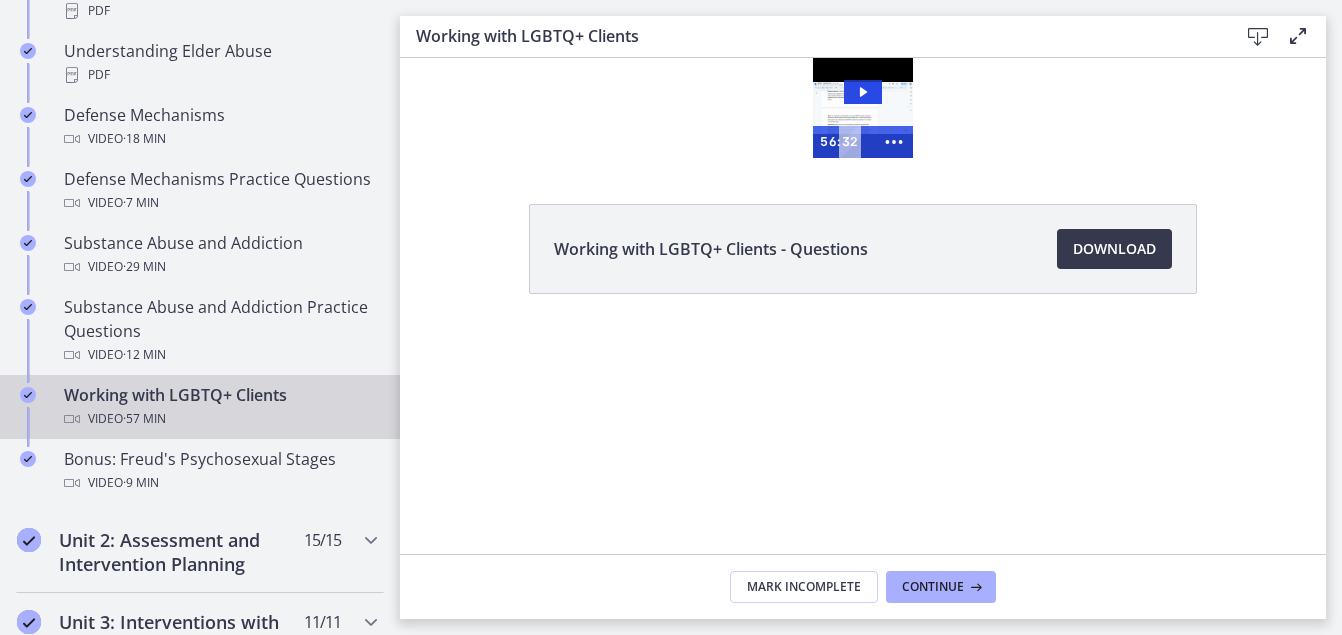 scroll, scrollTop: 0, scrollLeft: 0, axis: both 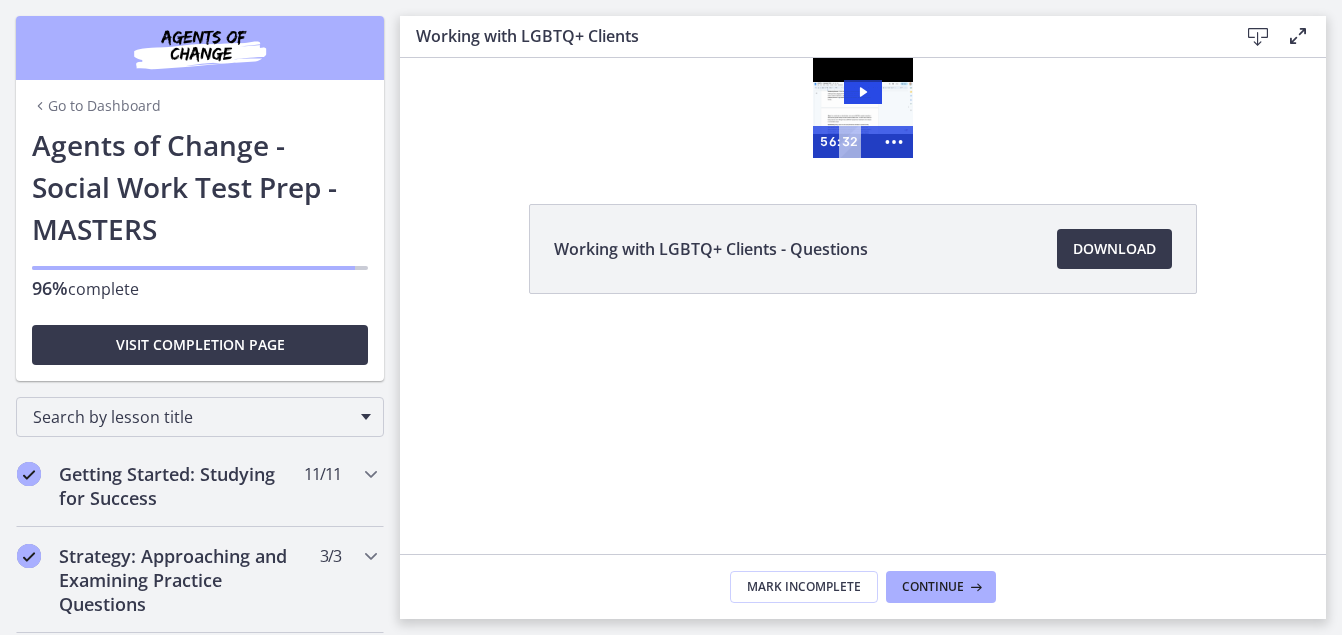click on "Go to Dashboard" at bounding box center (96, 106) 